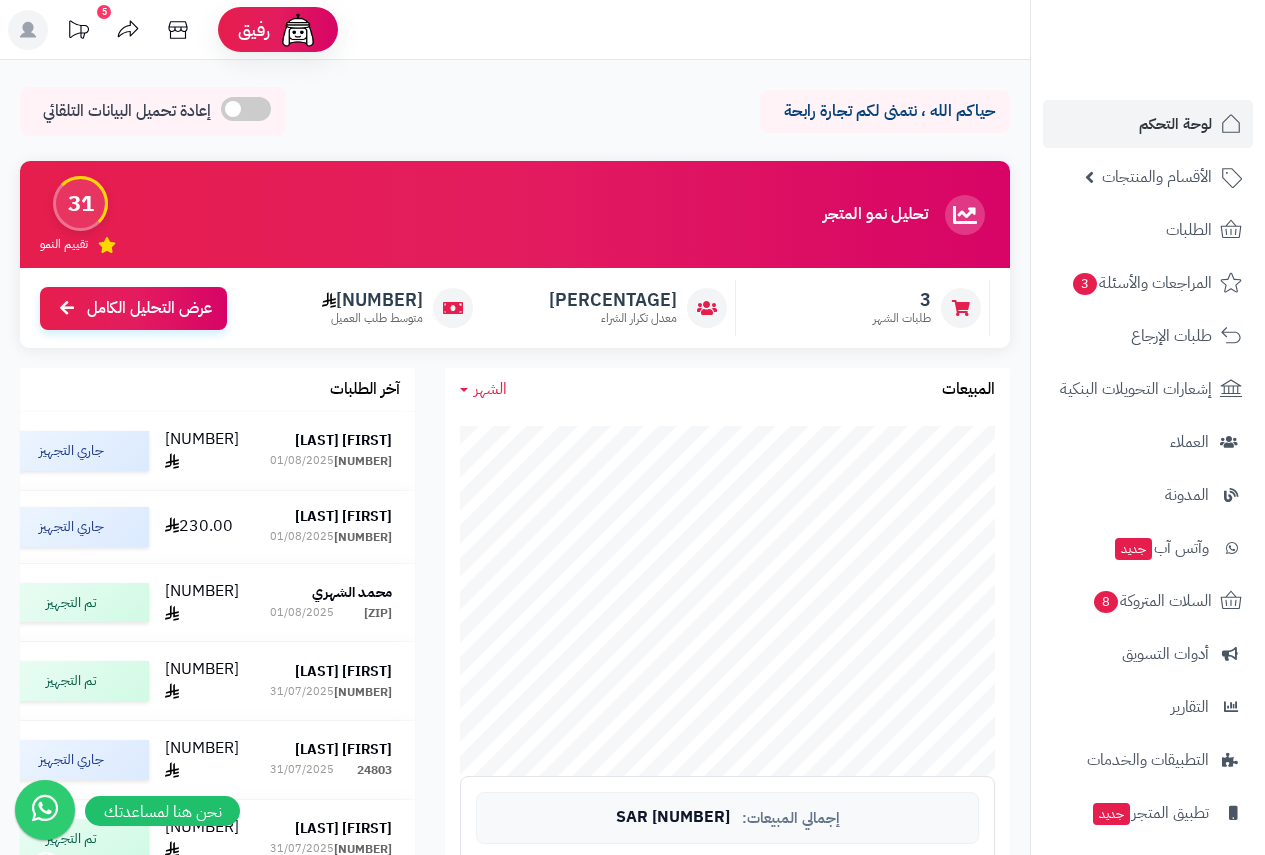 scroll, scrollTop: 800, scrollLeft: 0, axis: vertical 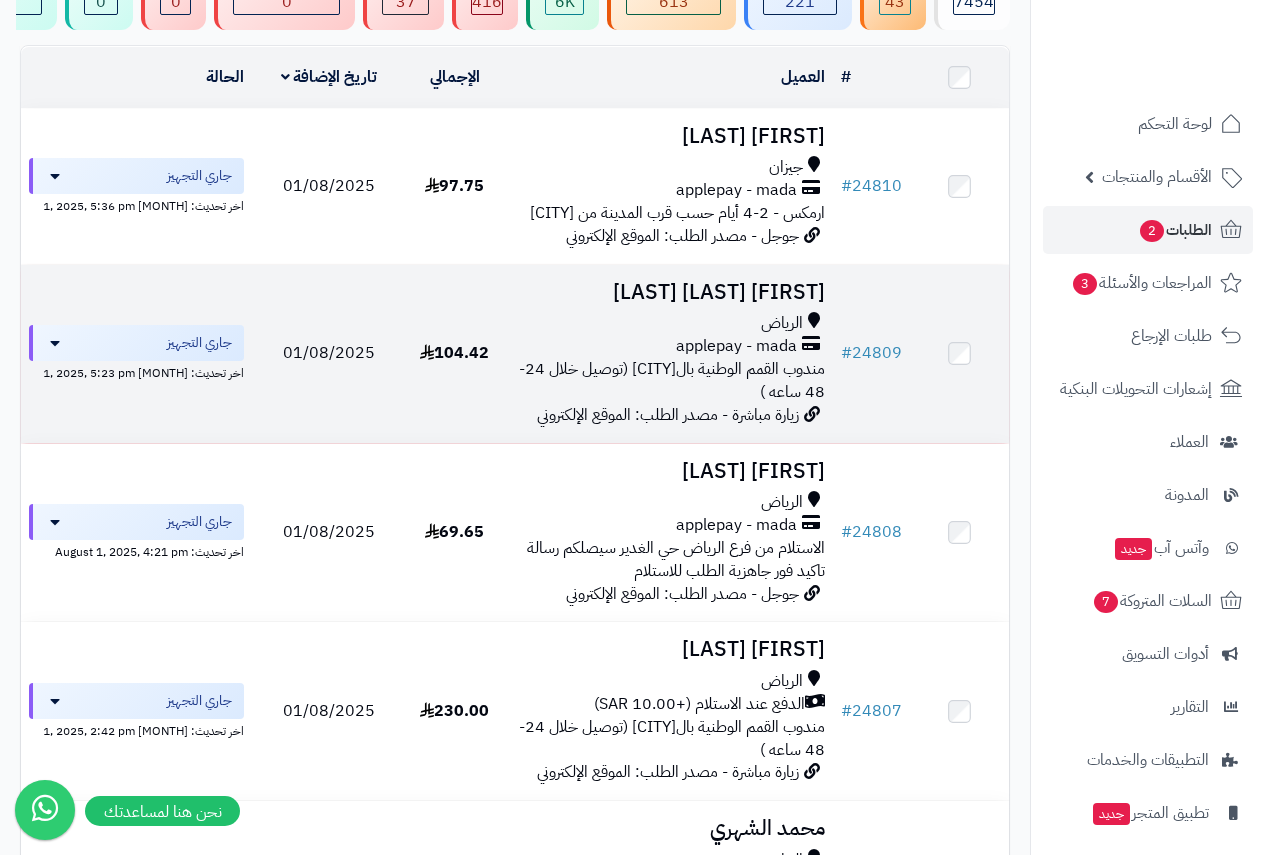 click on "الرياض" at bounding box center (668, 323) 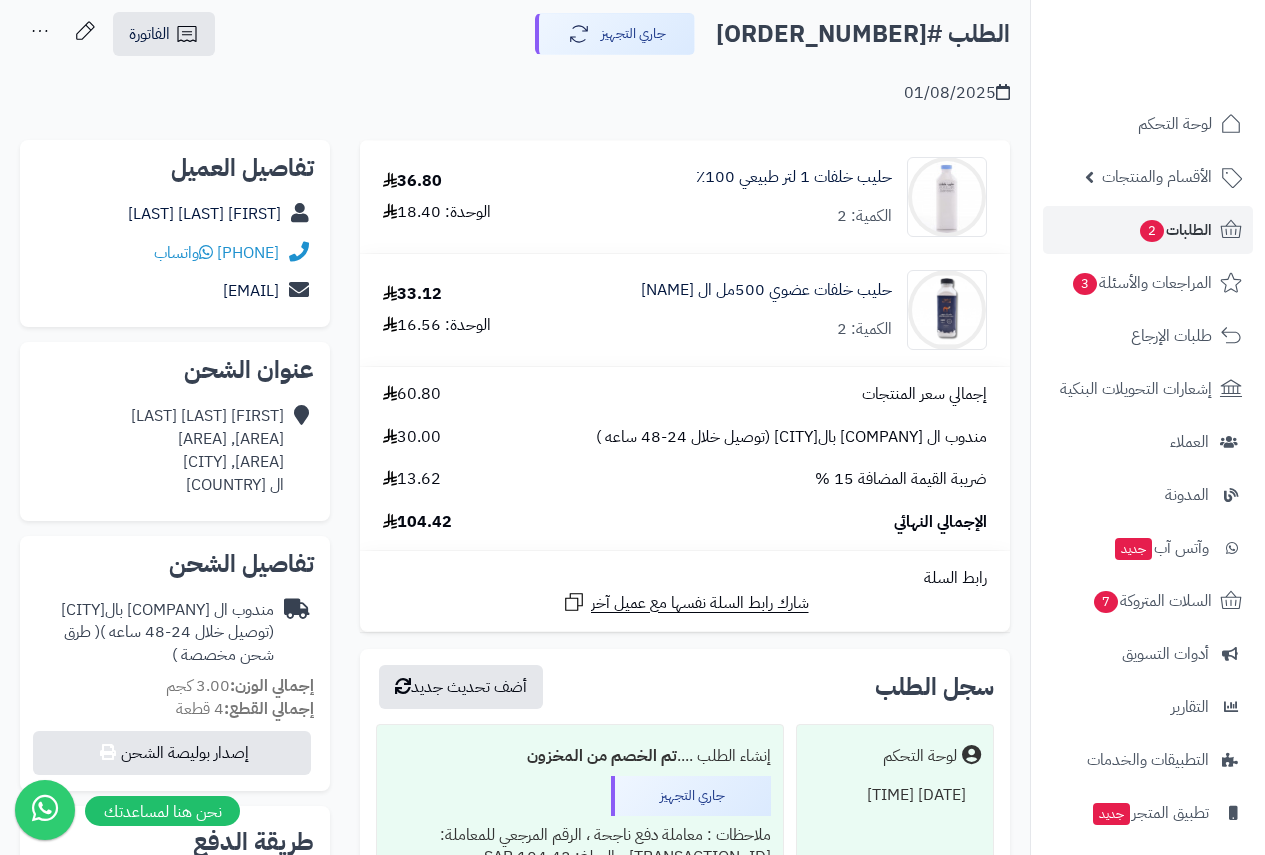 scroll, scrollTop: 0, scrollLeft: 0, axis: both 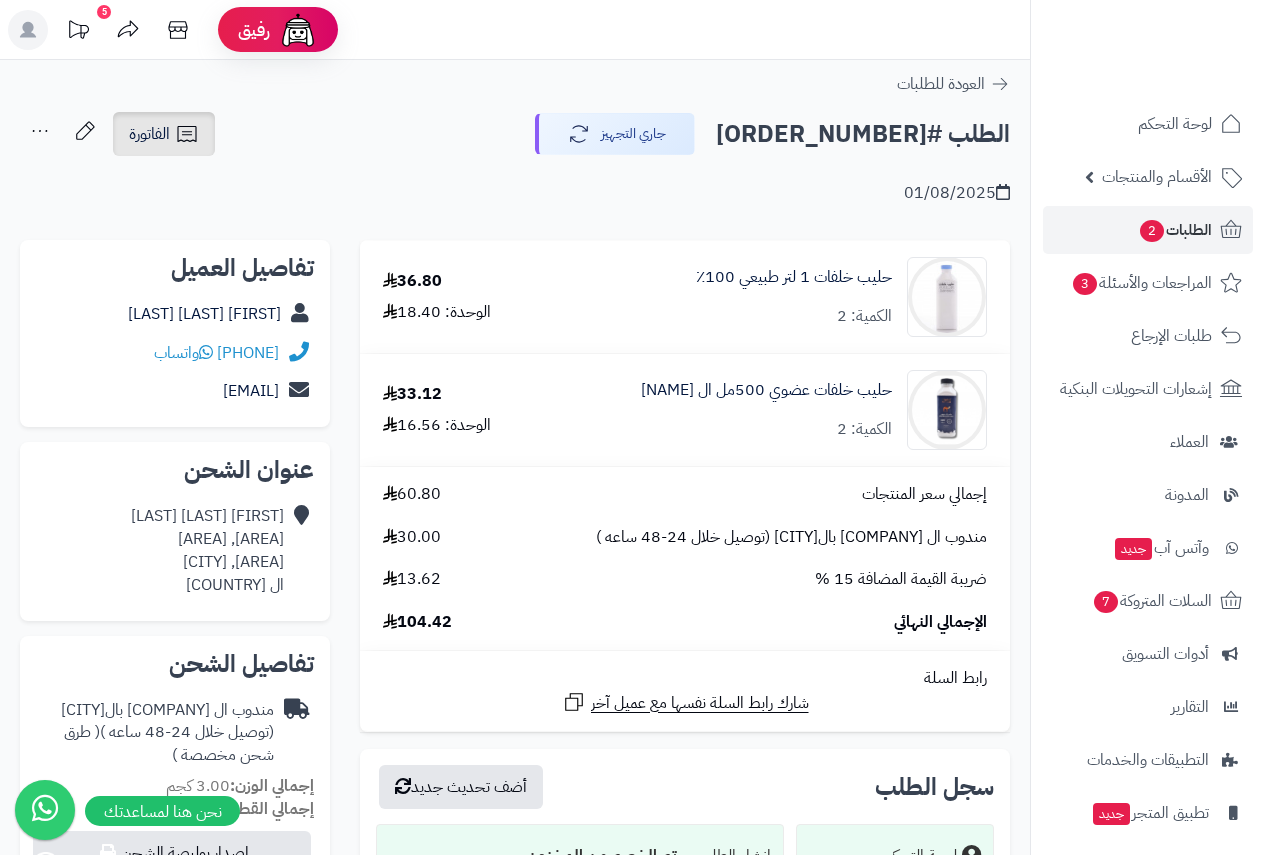 click on "الفاتورة" at bounding box center (149, 134) 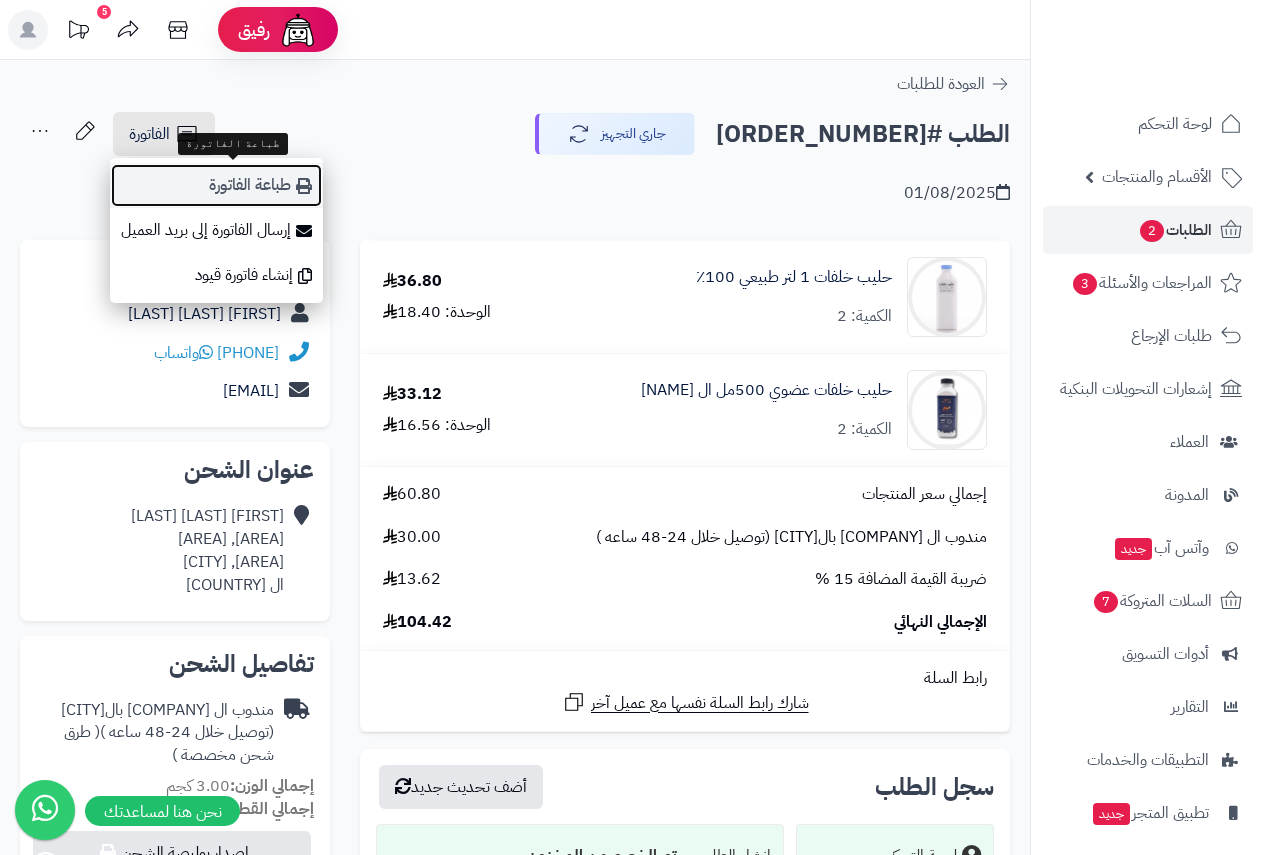 click on "طباعة الفاتورة" at bounding box center [216, 185] 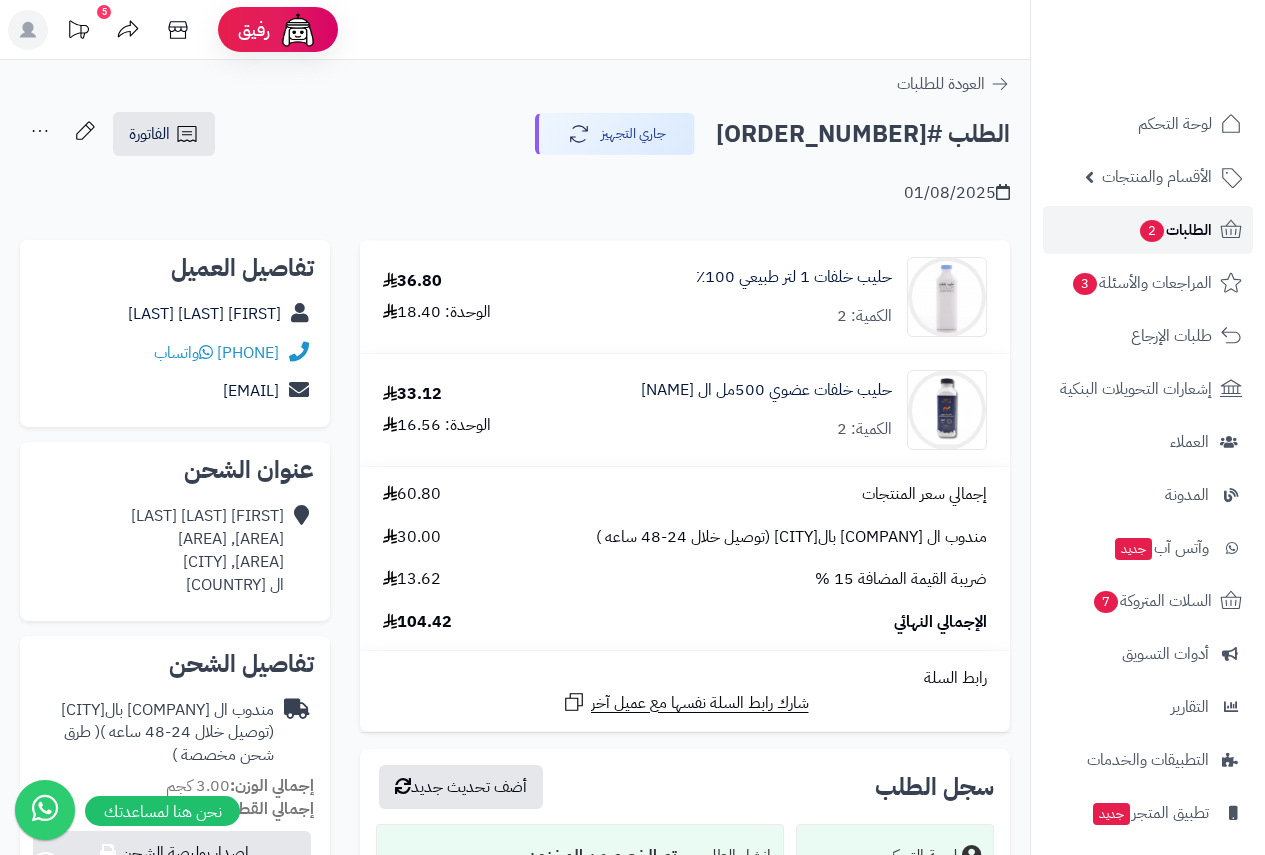 click on "2" at bounding box center [1152, 231] 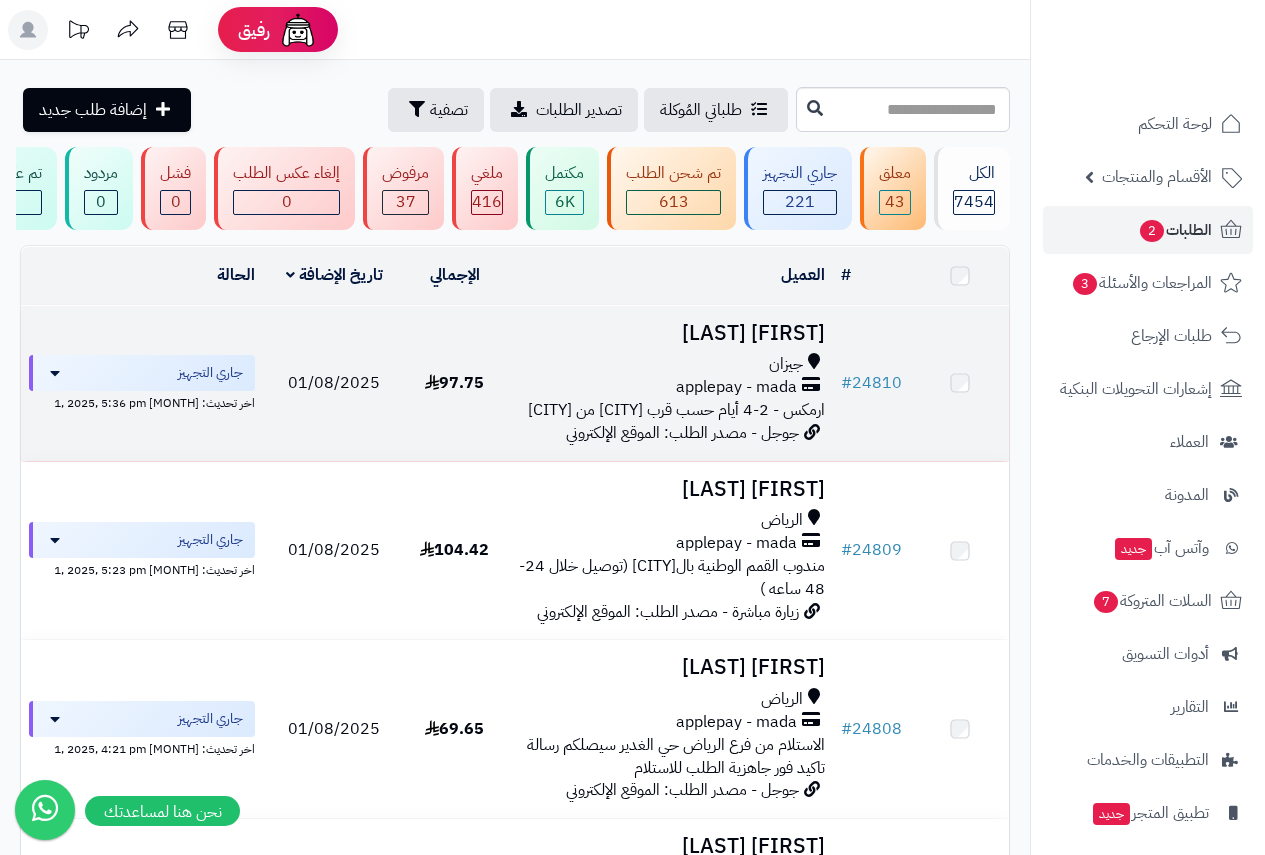 scroll, scrollTop: 0, scrollLeft: 0, axis: both 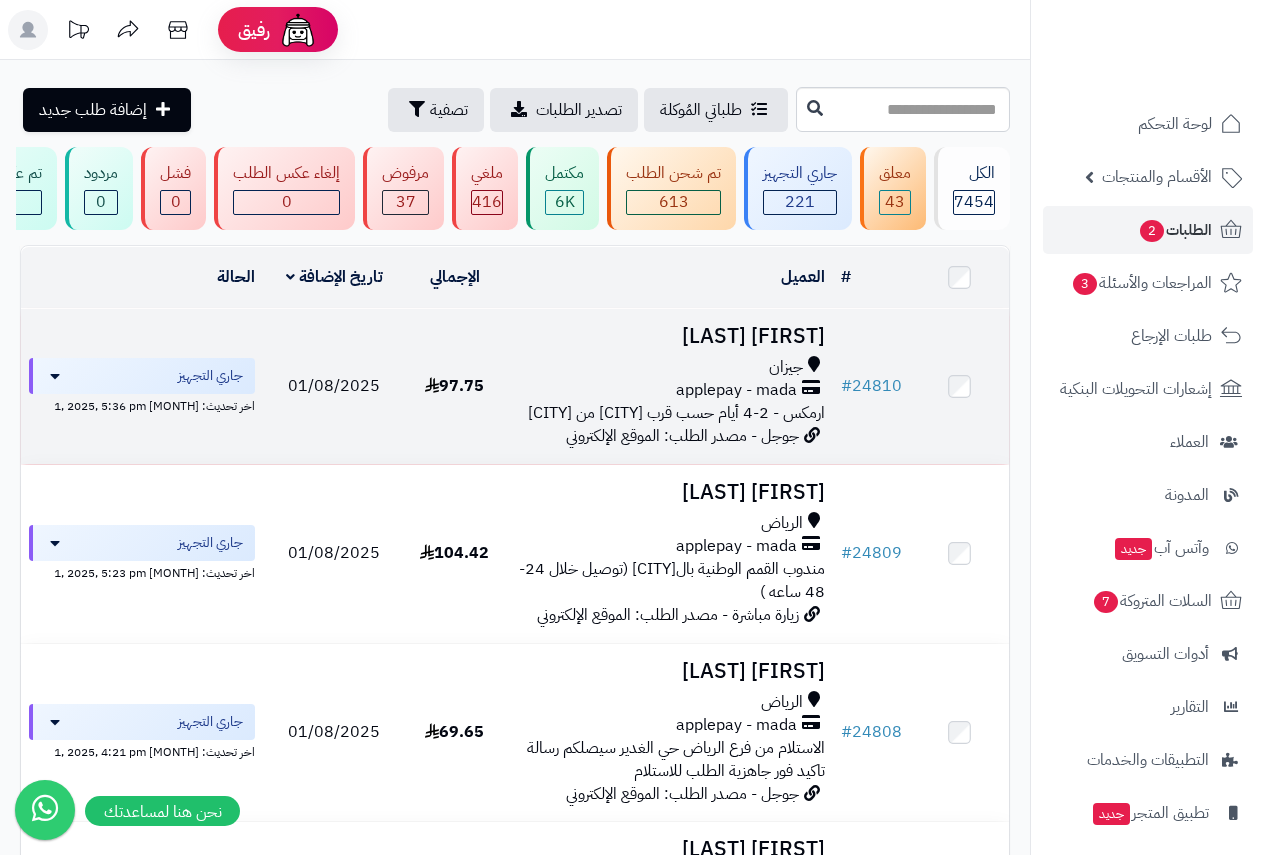 click on "[FIRST] [LAST]" at bounding box center [668, 336] 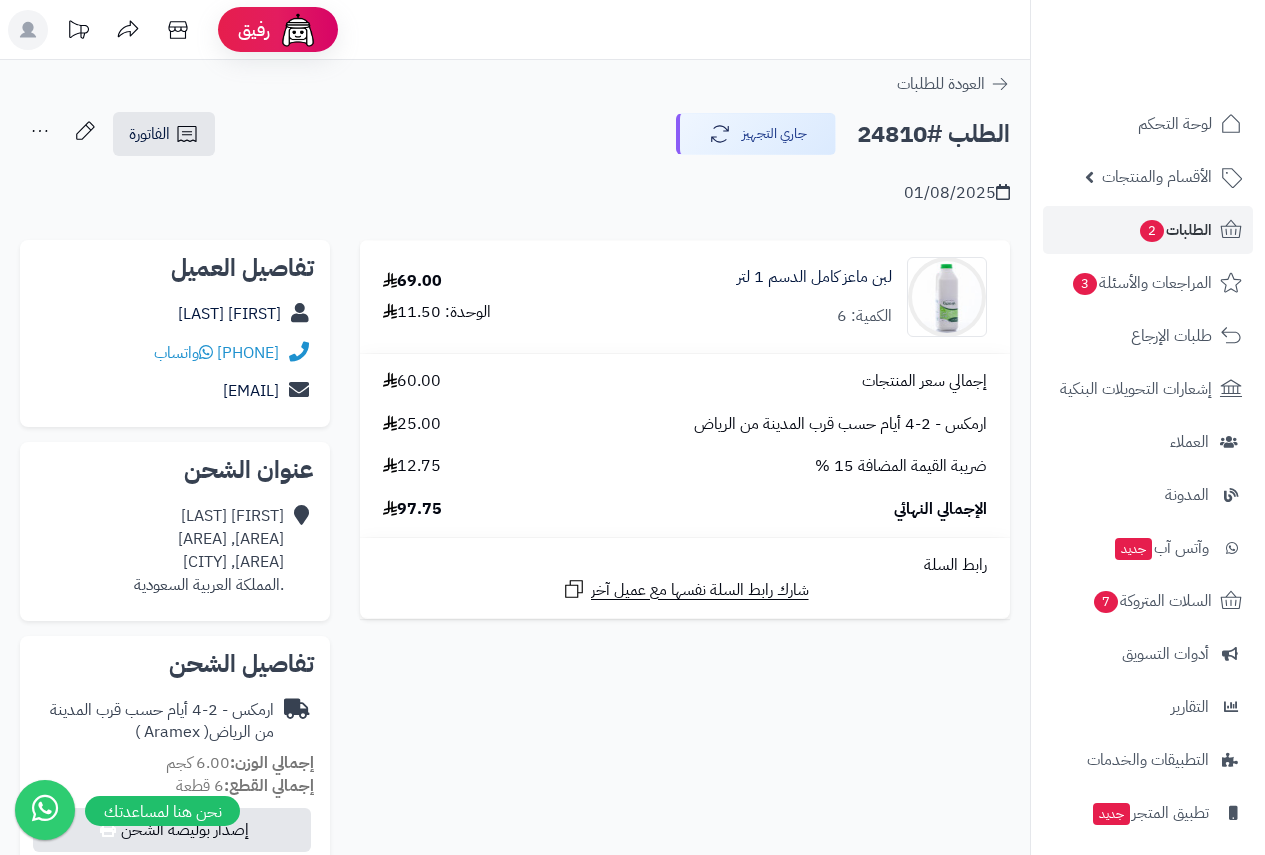 scroll, scrollTop: 0, scrollLeft: 0, axis: both 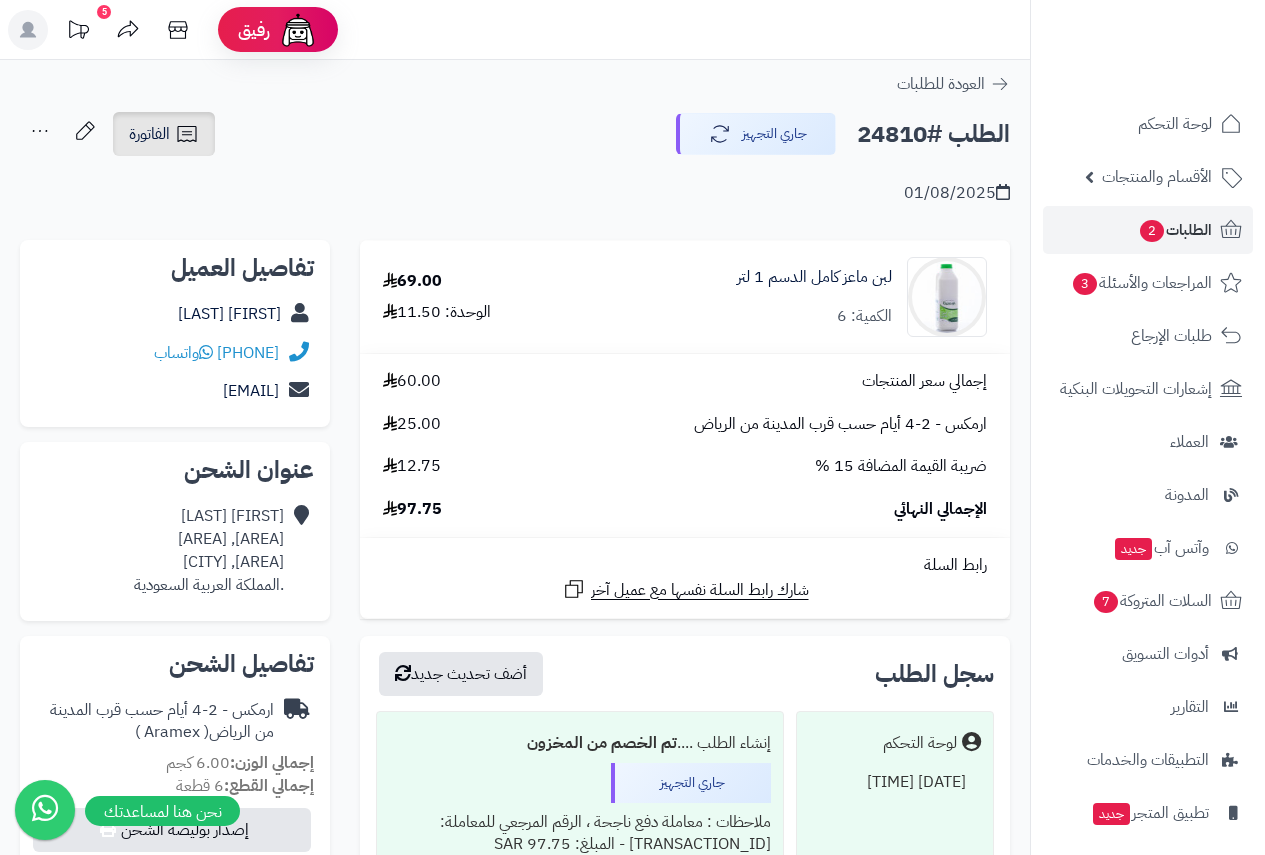 click on "الفاتورة" at bounding box center (149, 134) 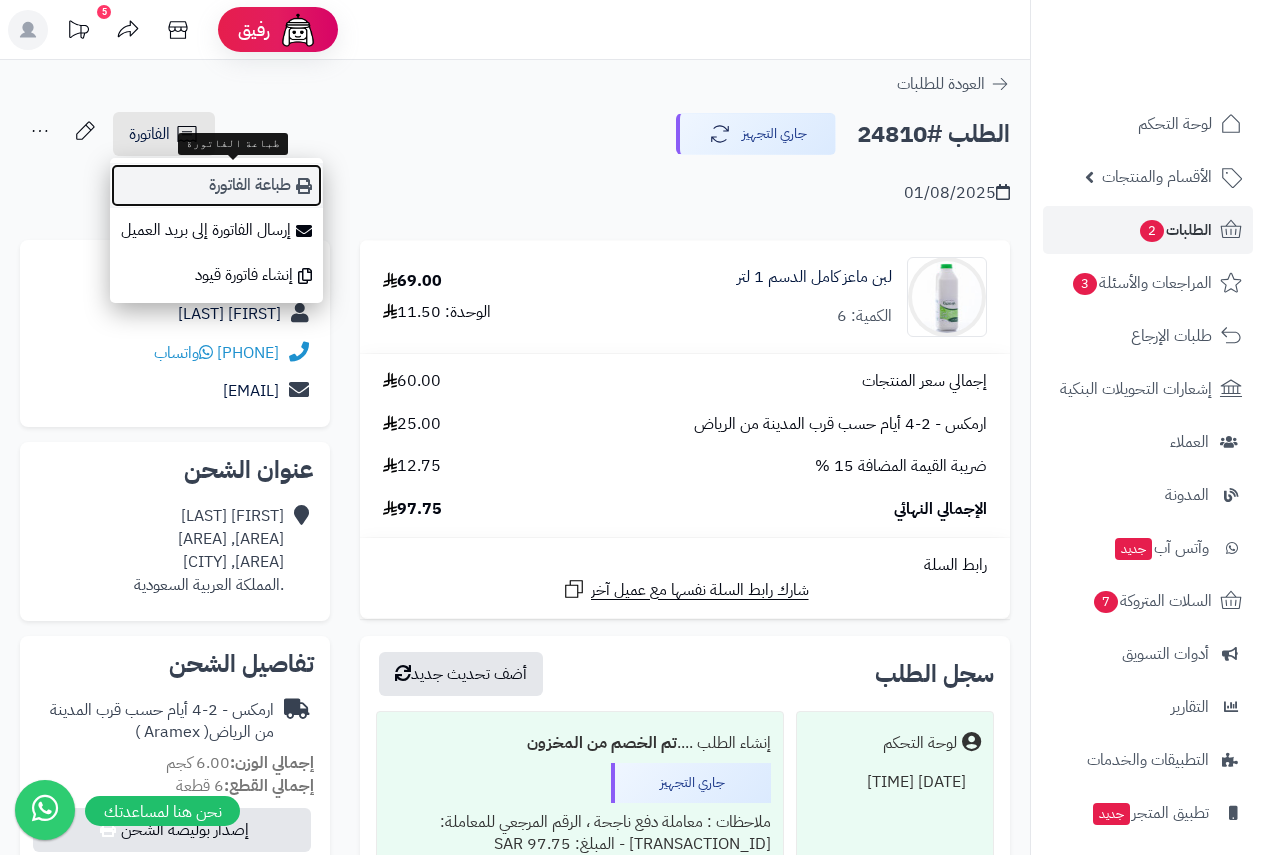 click on "طباعة الفاتورة" at bounding box center [216, 185] 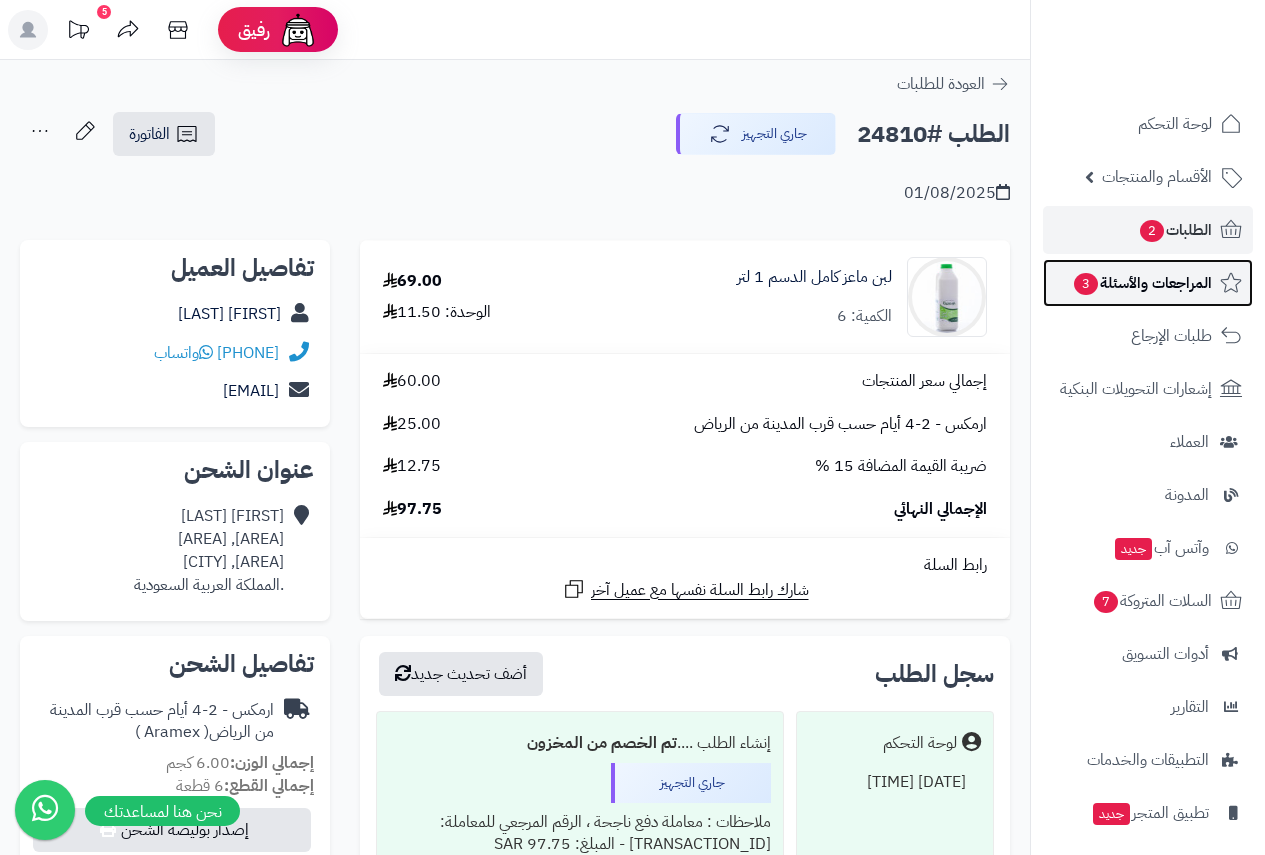 click on "المراجعات والأسئلة  3" at bounding box center (1142, 283) 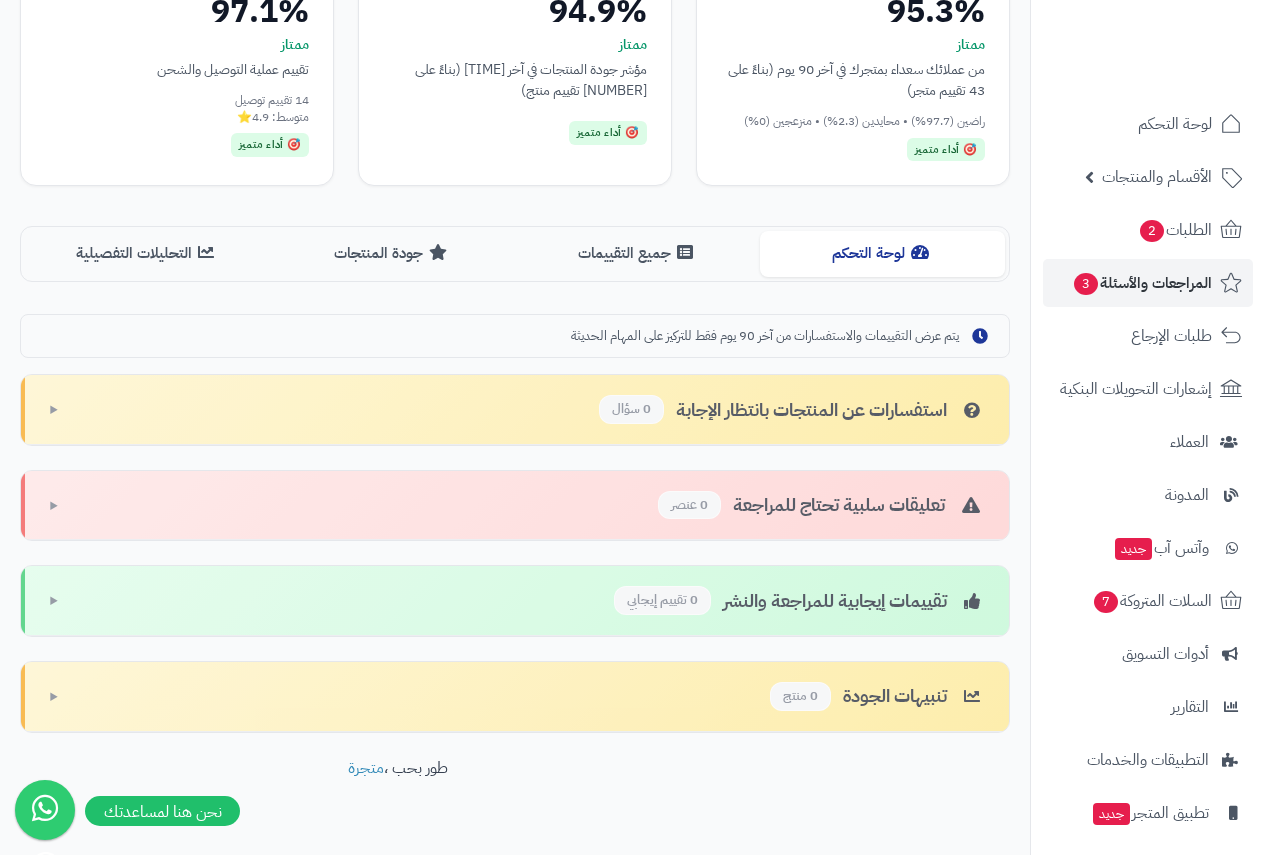 scroll, scrollTop: 351, scrollLeft: 0, axis: vertical 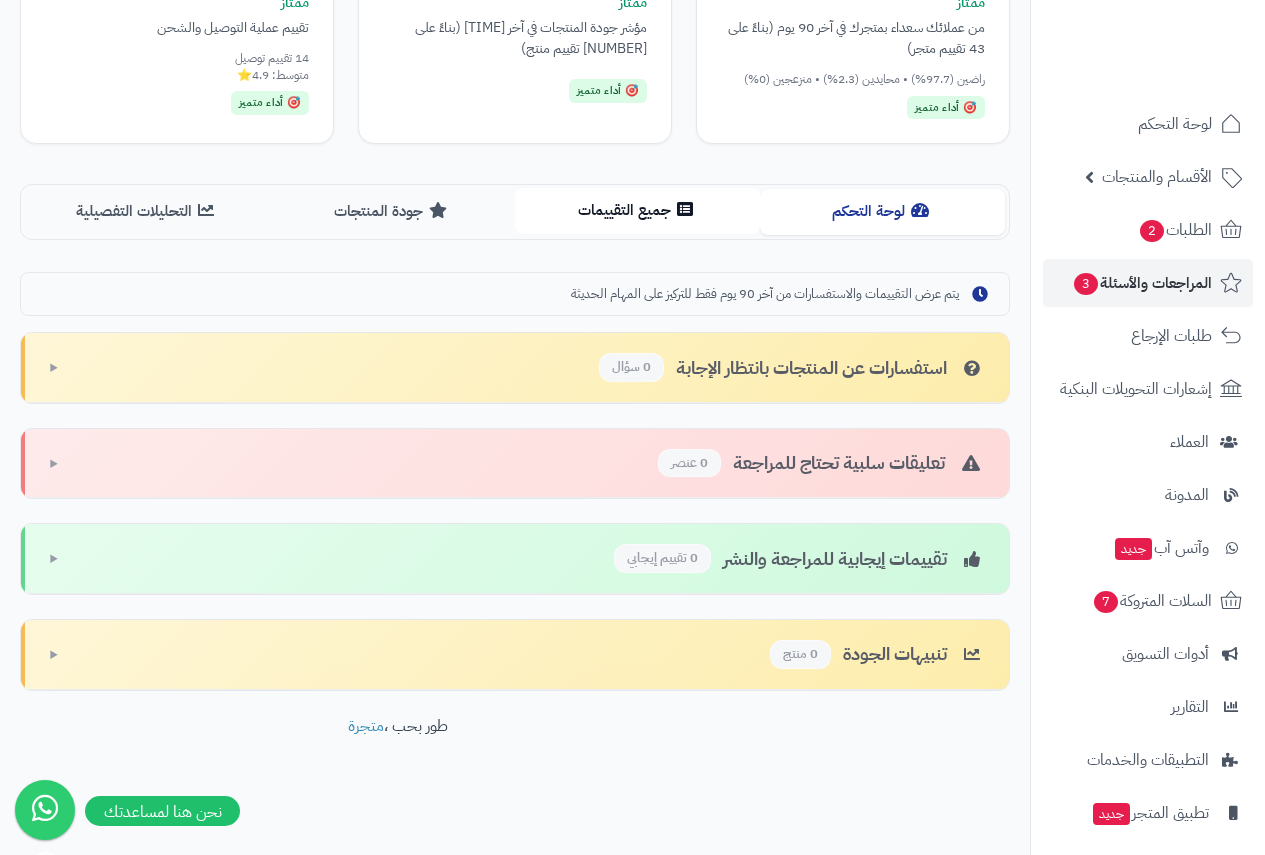 click on "جميع التقييمات" at bounding box center (637, 210) 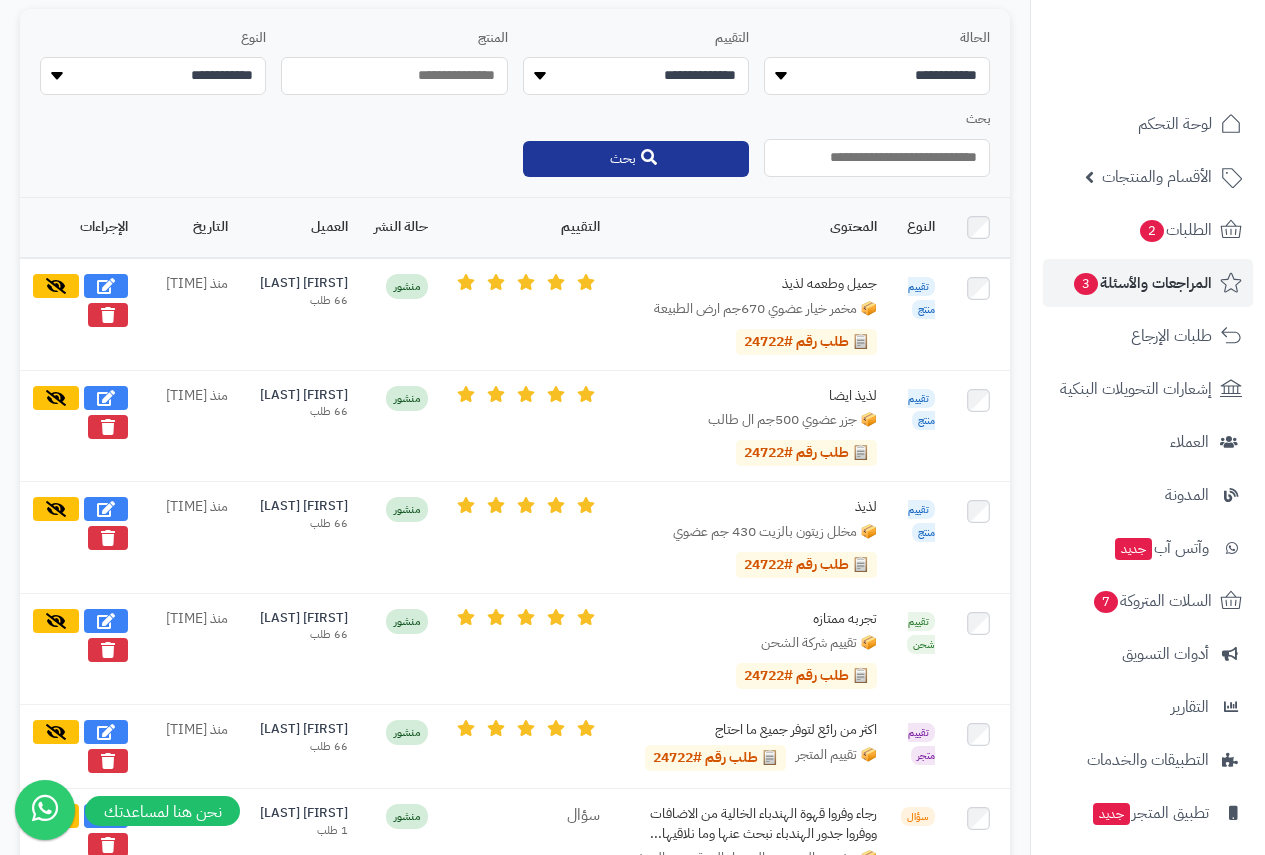 scroll, scrollTop: 651, scrollLeft: 0, axis: vertical 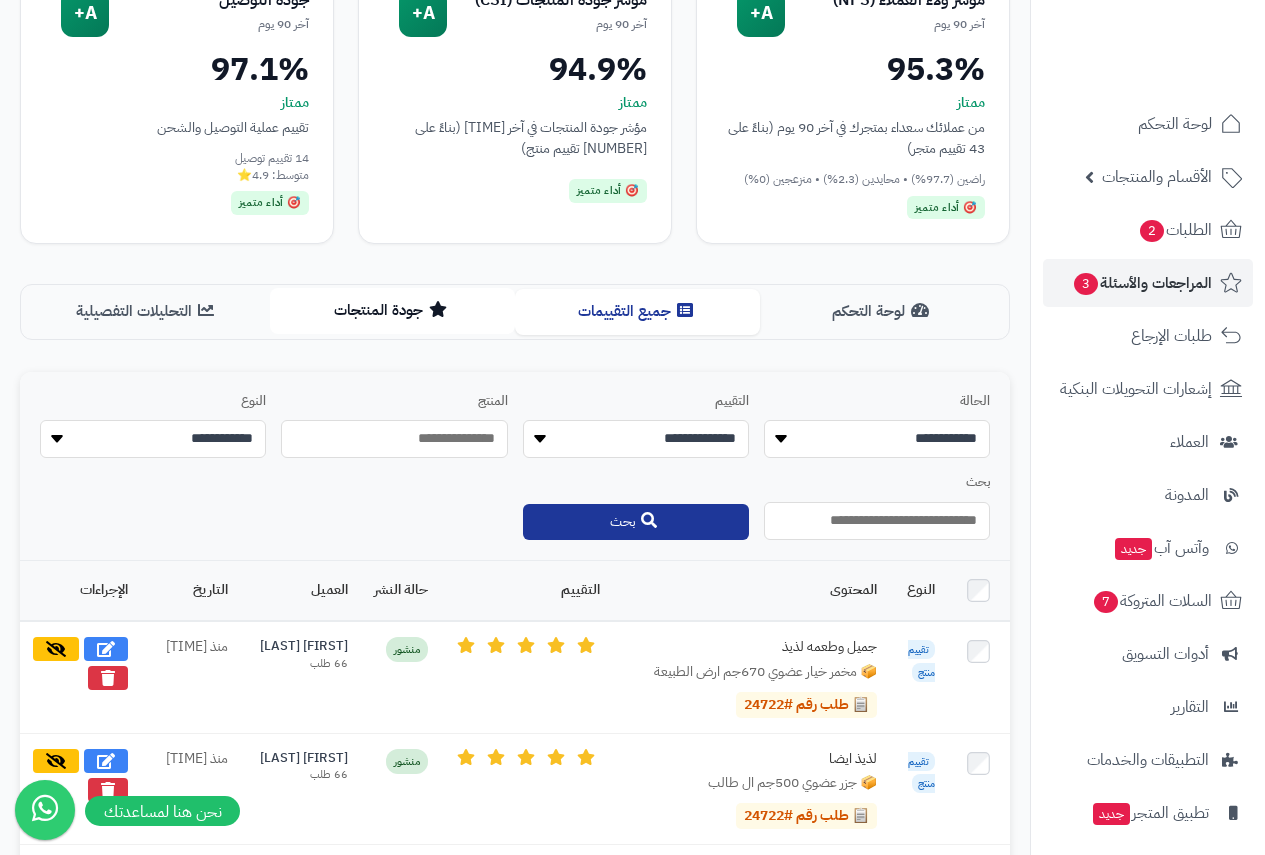 click on "جودة المنتجات" at bounding box center [392, 310] 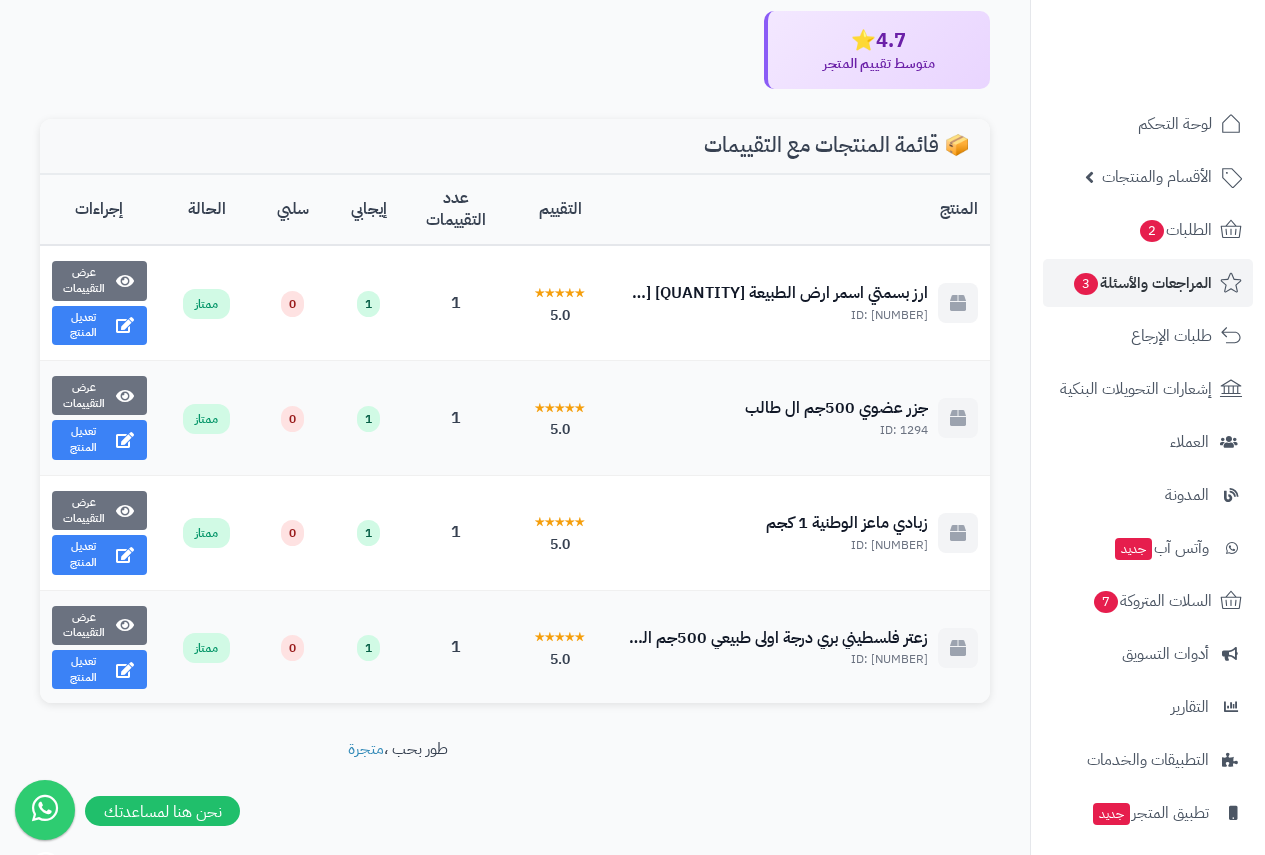 scroll, scrollTop: 1016, scrollLeft: 0, axis: vertical 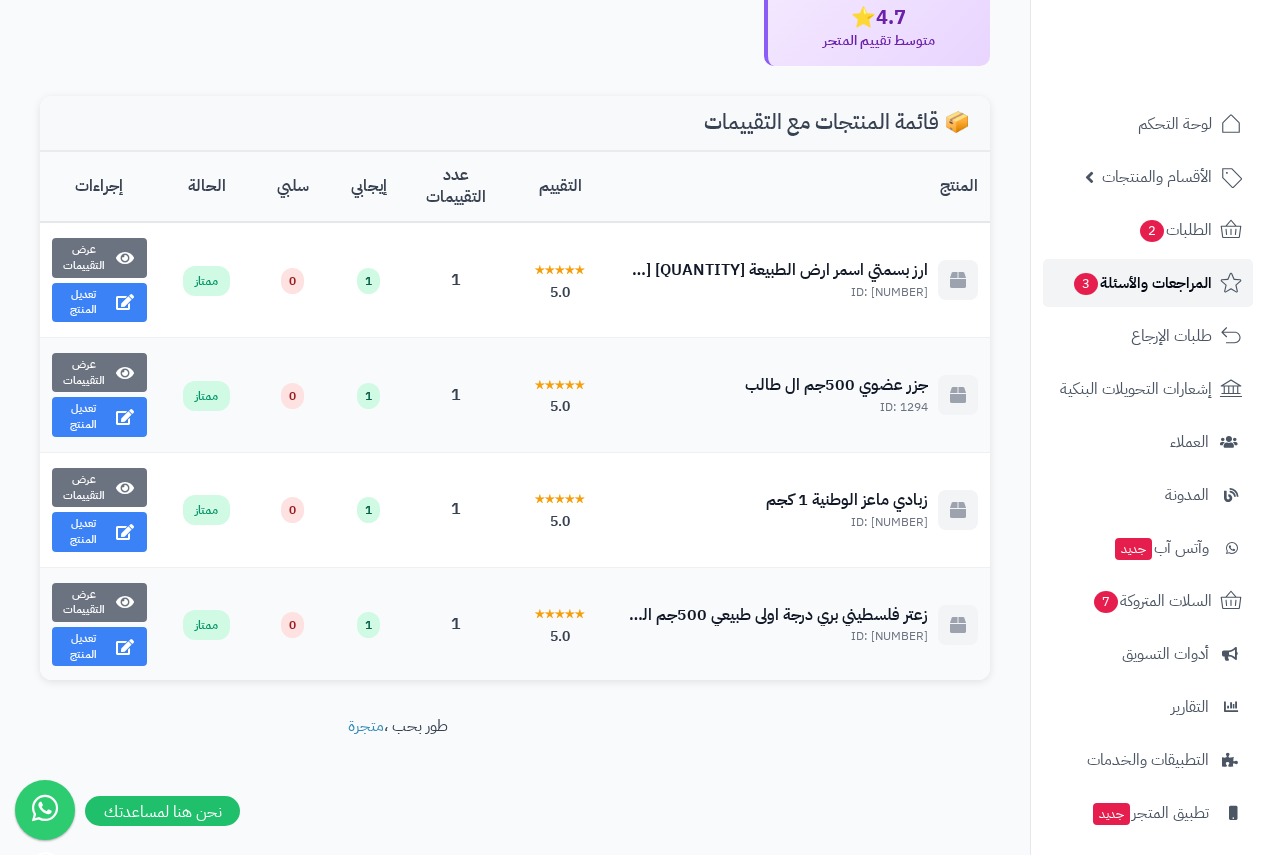 click on "المراجعات والأسئلة  3" at bounding box center [1142, 283] 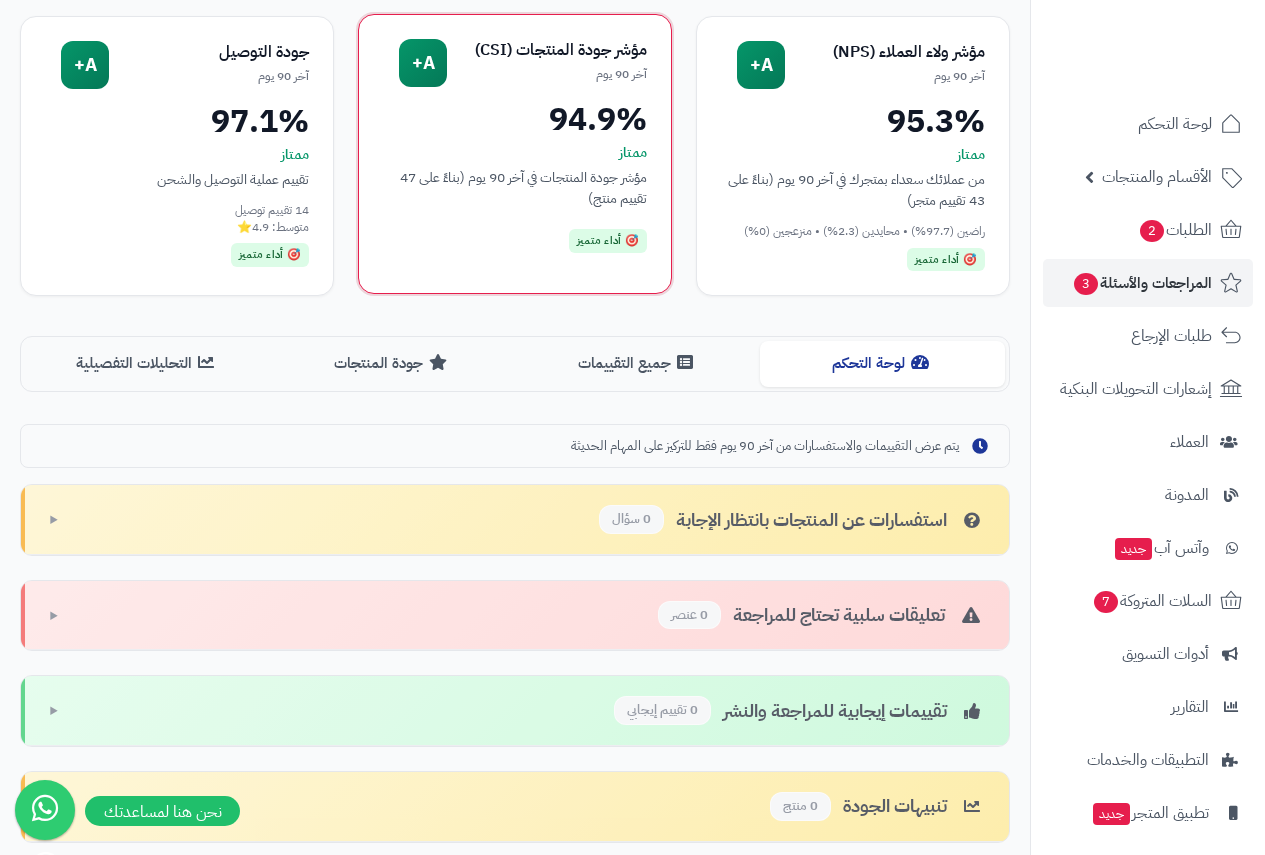 scroll, scrollTop: 200, scrollLeft: 0, axis: vertical 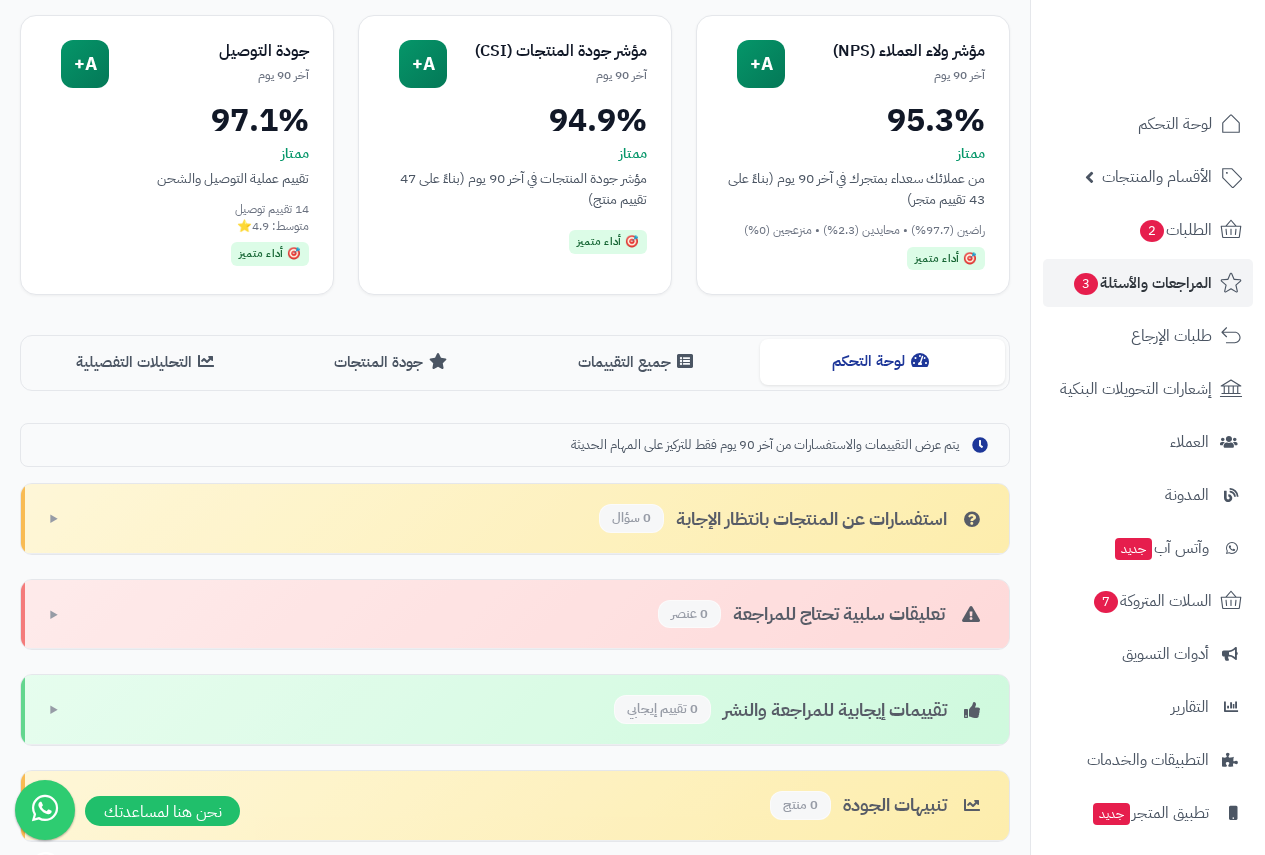 click on "لوحة التحكم" at bounding box center (882, 361) 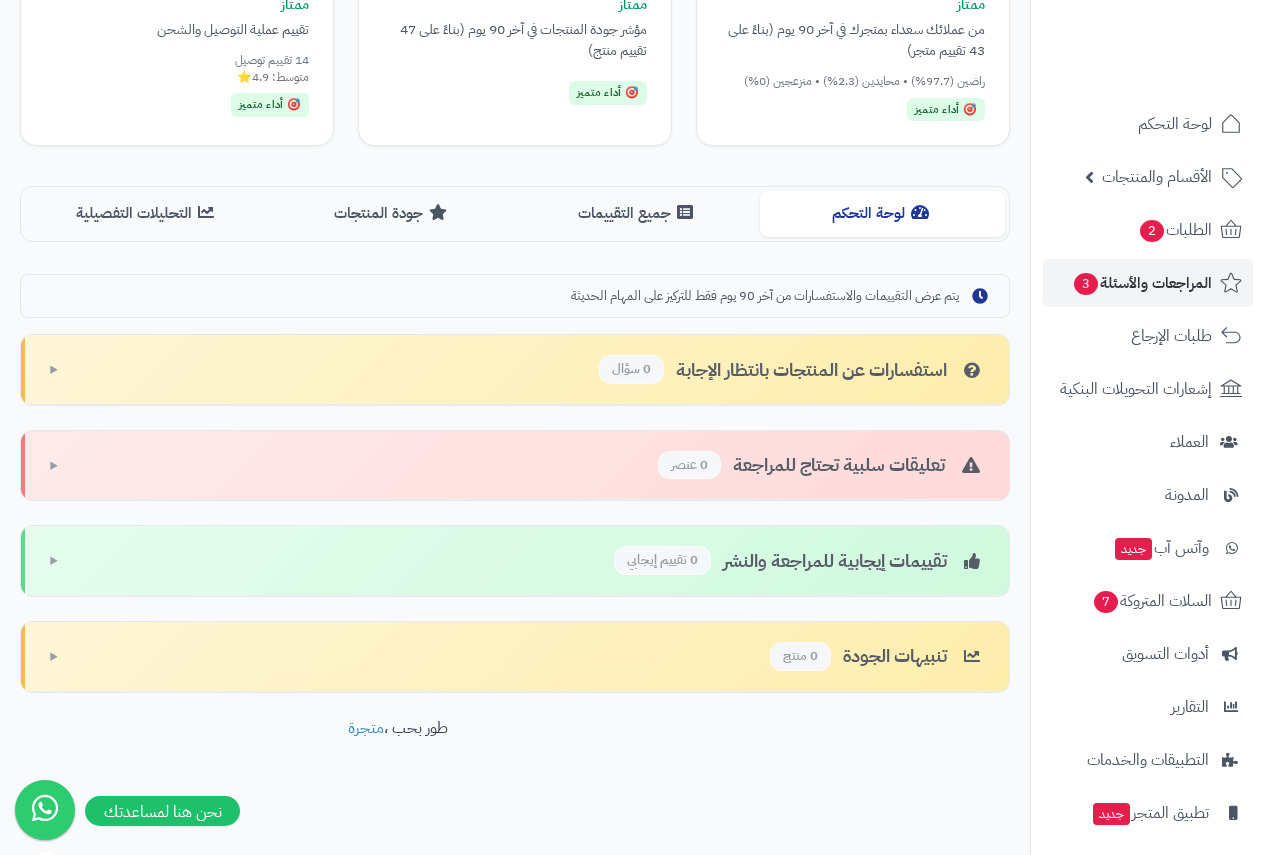 scroll, scrollTop: 351, scrollLeft: 0, axis: vertical 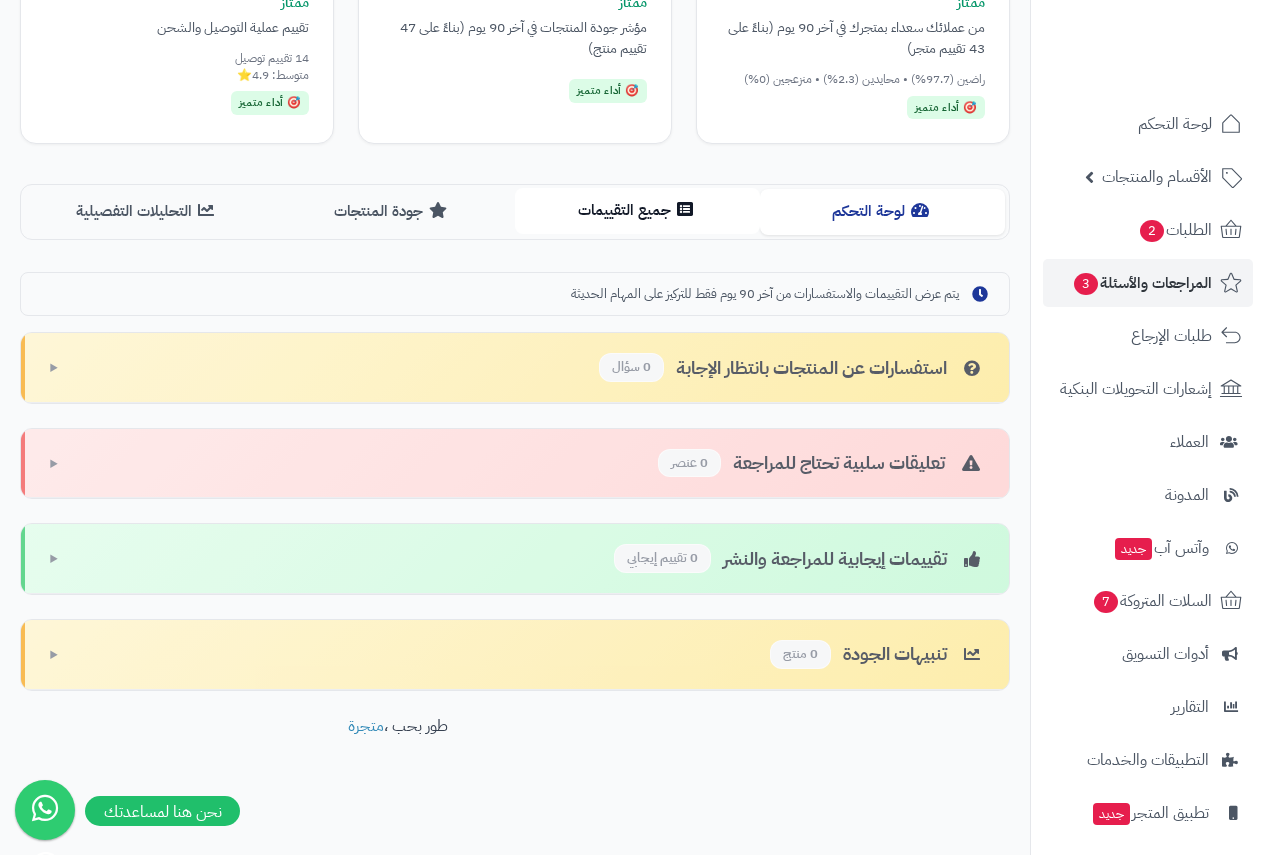 click at bounding box center [685, 209] 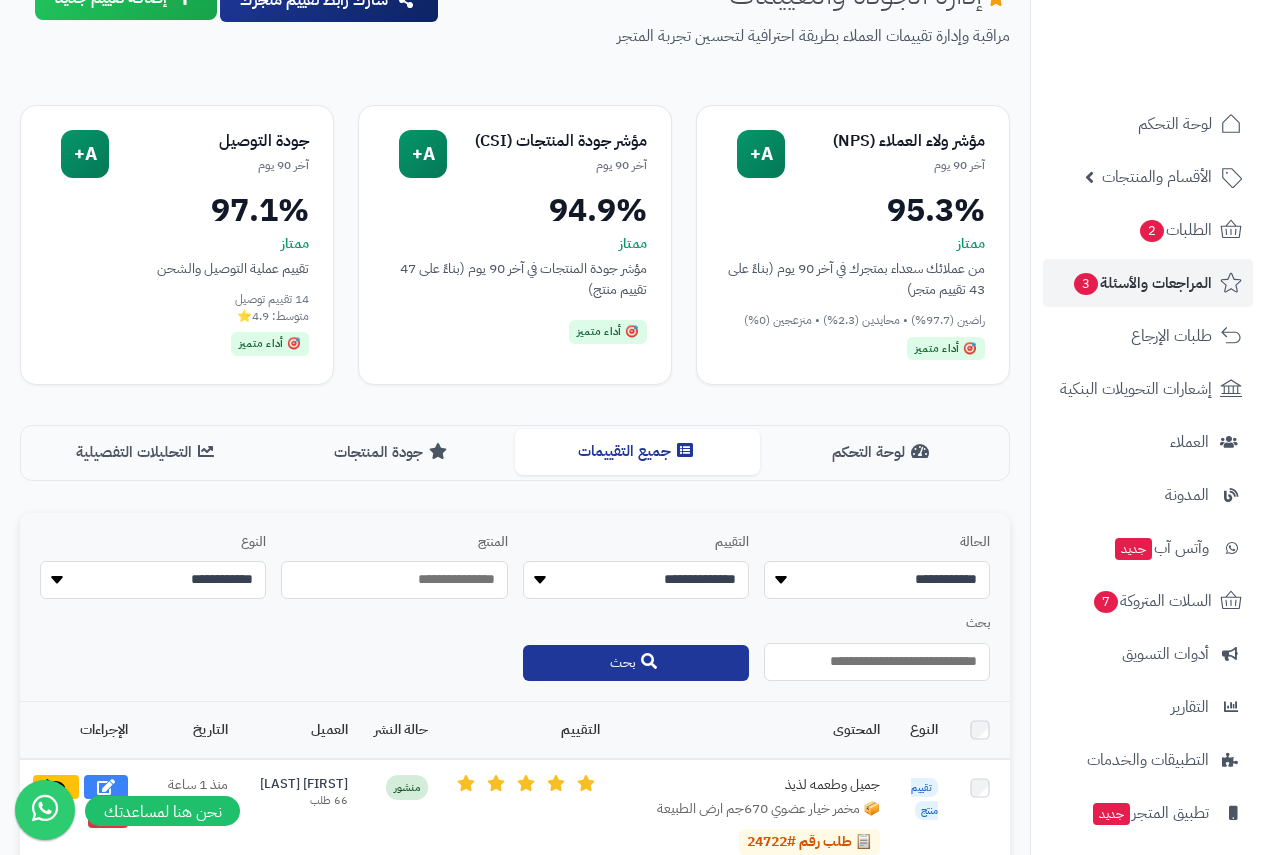 scroll, scrollTop: 351, scrollLeft: 0, axis: vertical 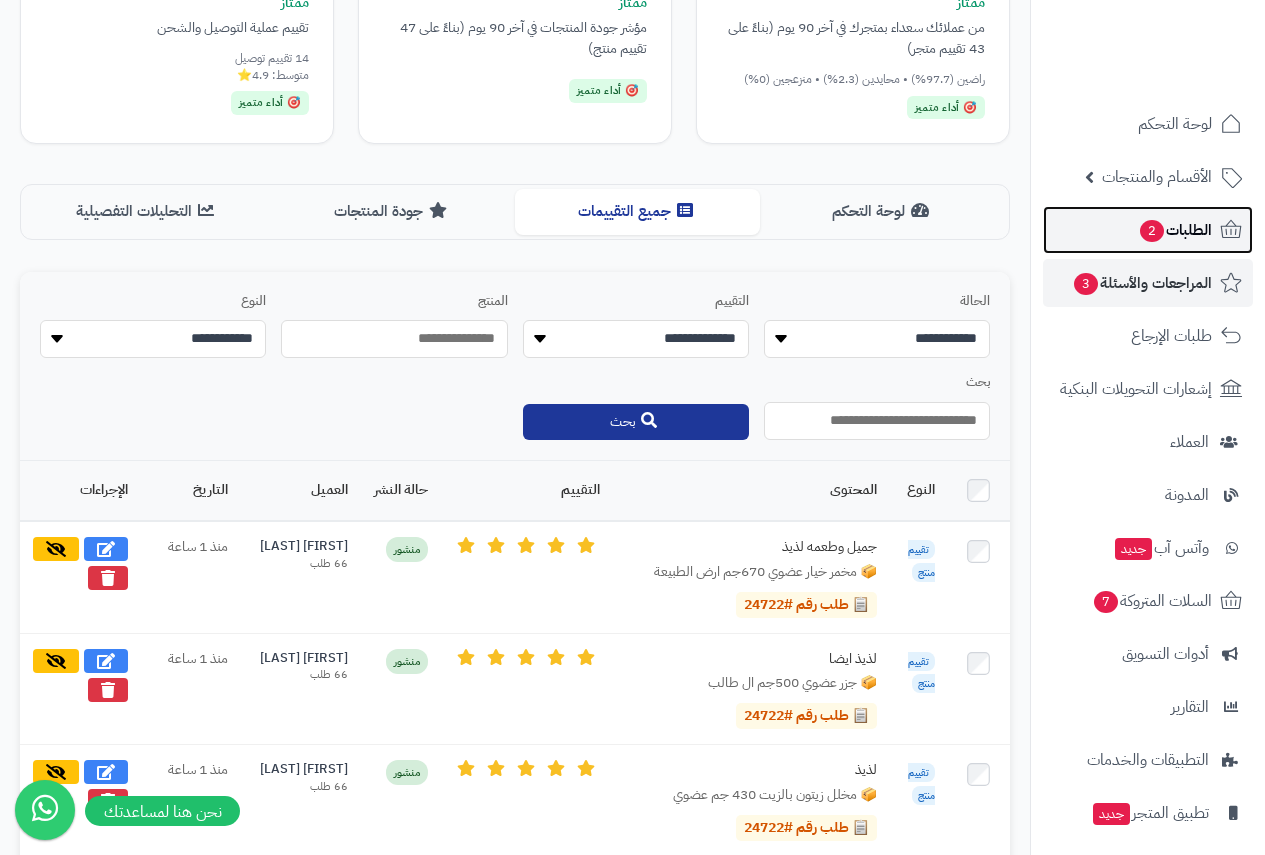 click on "الطلبات  2" at bounding box center [1175, 230] 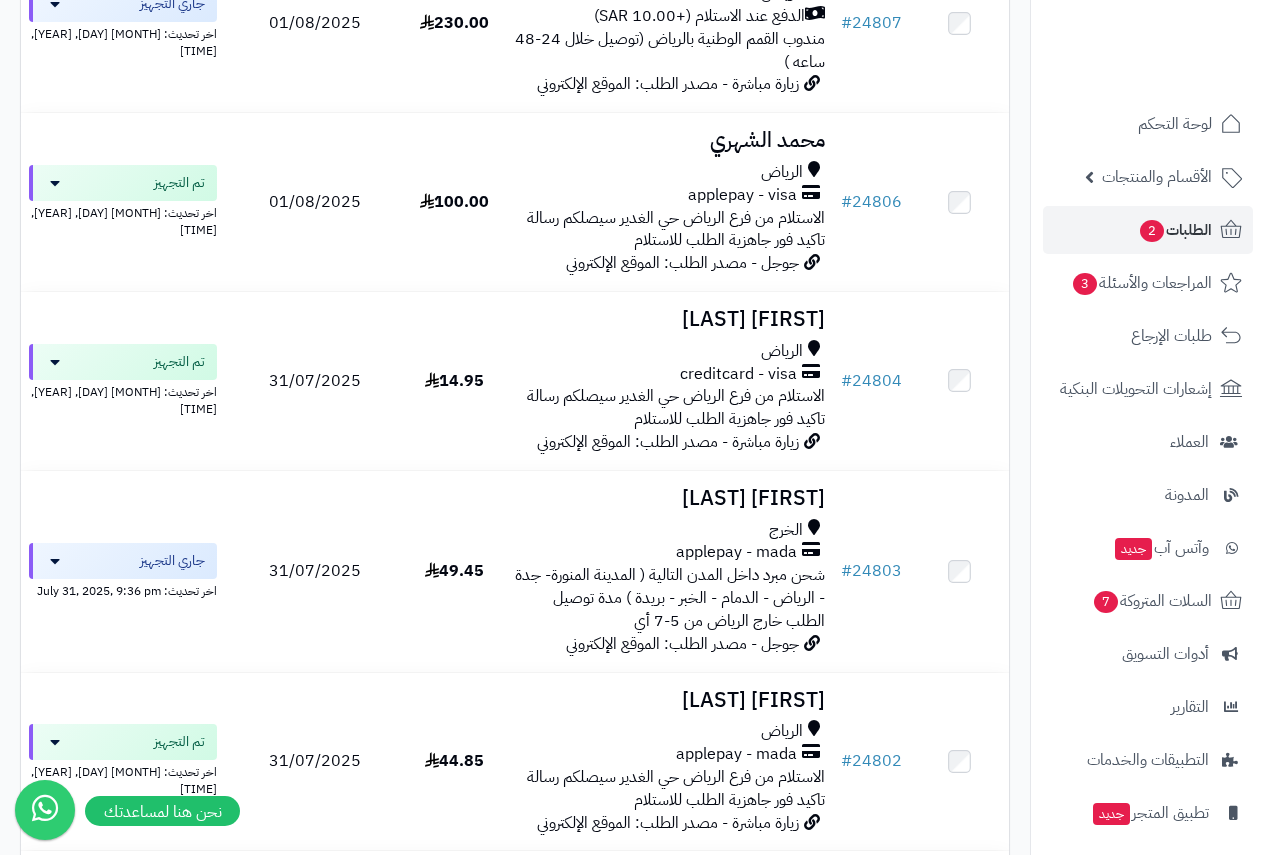 scroll, scrollTop: 900, scrollLeft: 0, axis: vertical 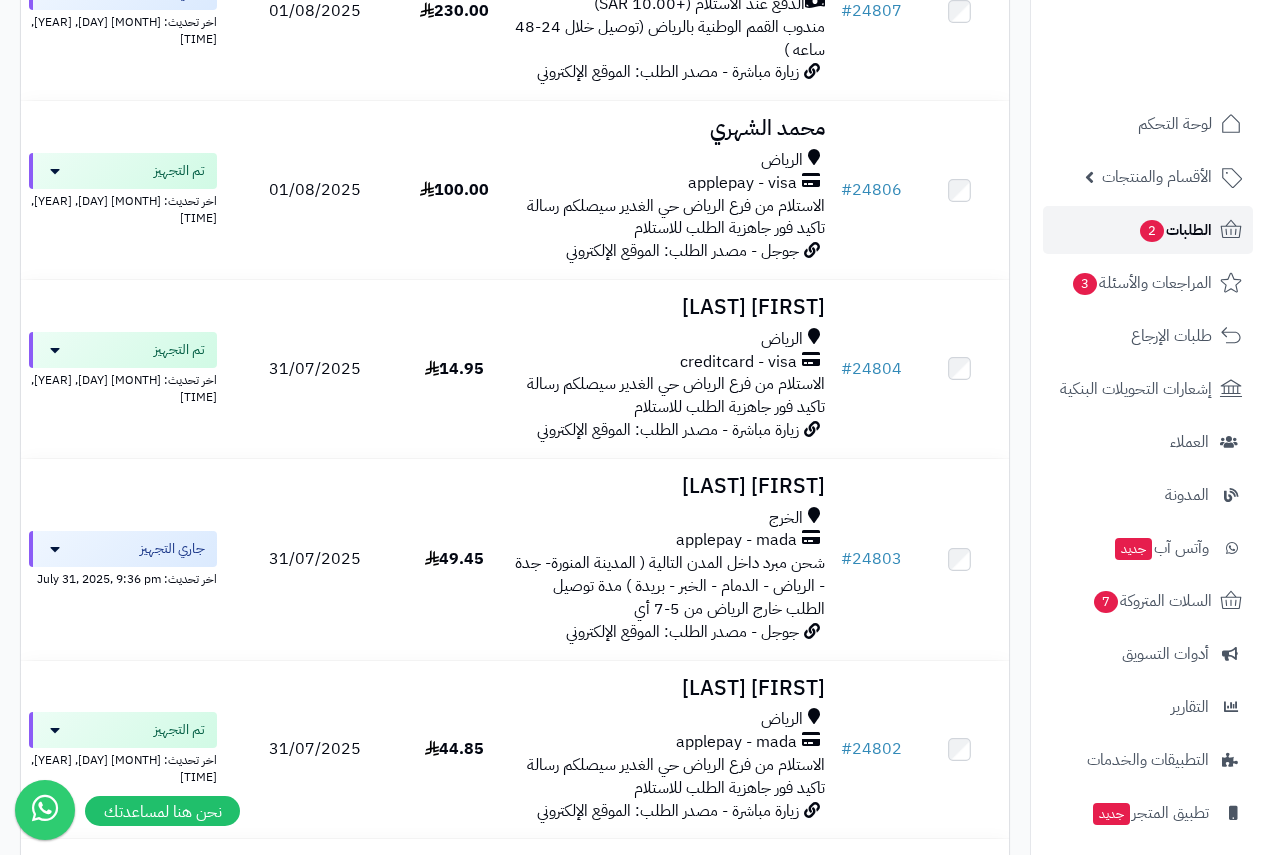 click on "الطلبات  2" at bounding box center (1175, 230) 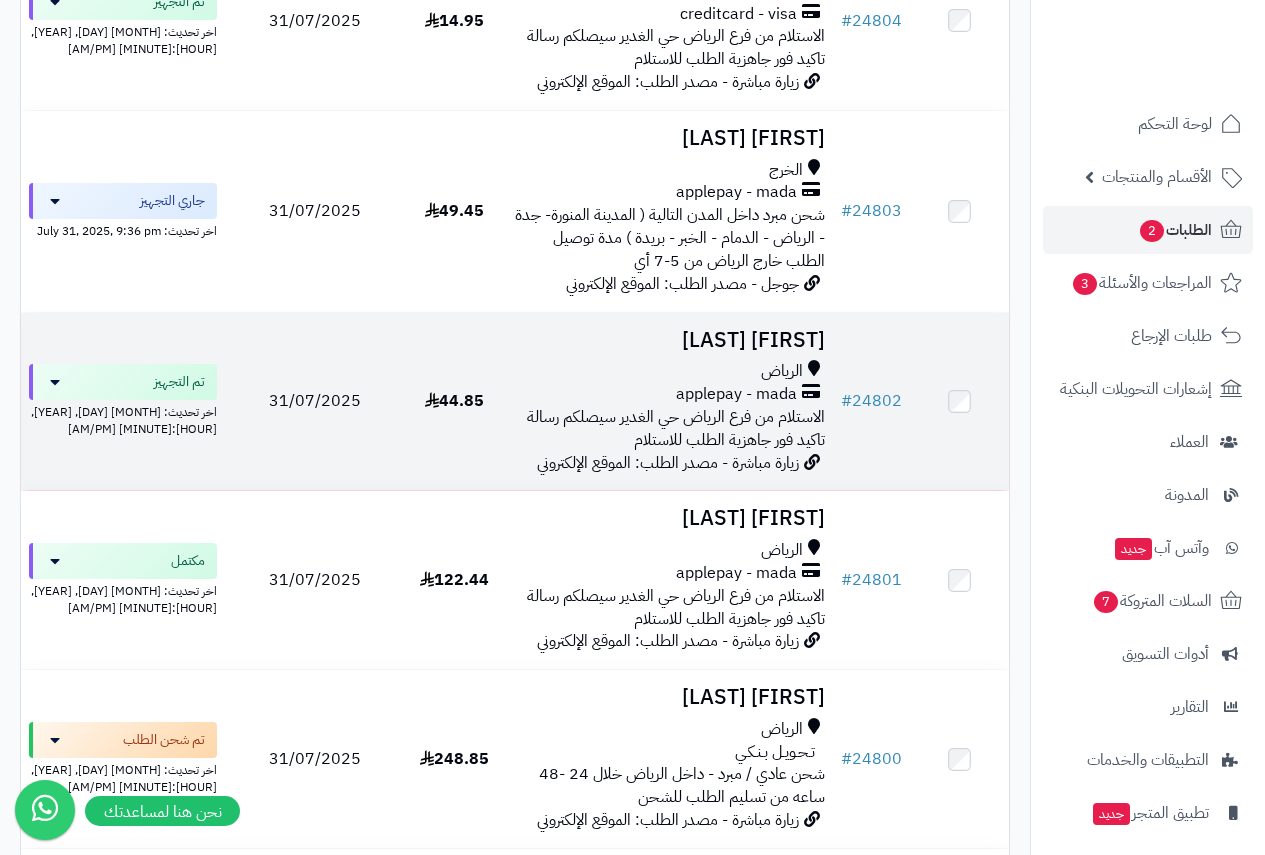 scroll, scrollTop: 1500, scrollLeft: 0, axis: vertical 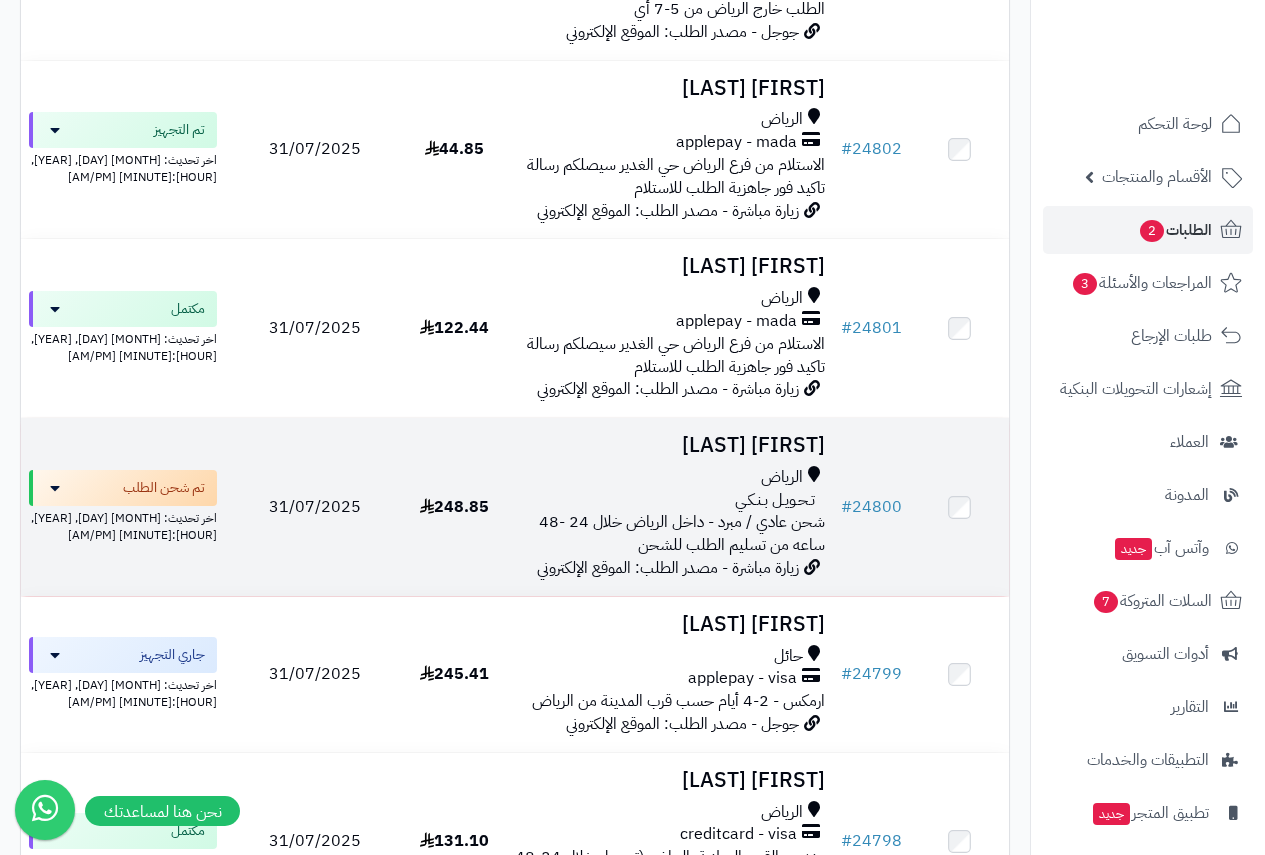 click on "[FIRST] [LAST]" at bounding box center (668, 445) 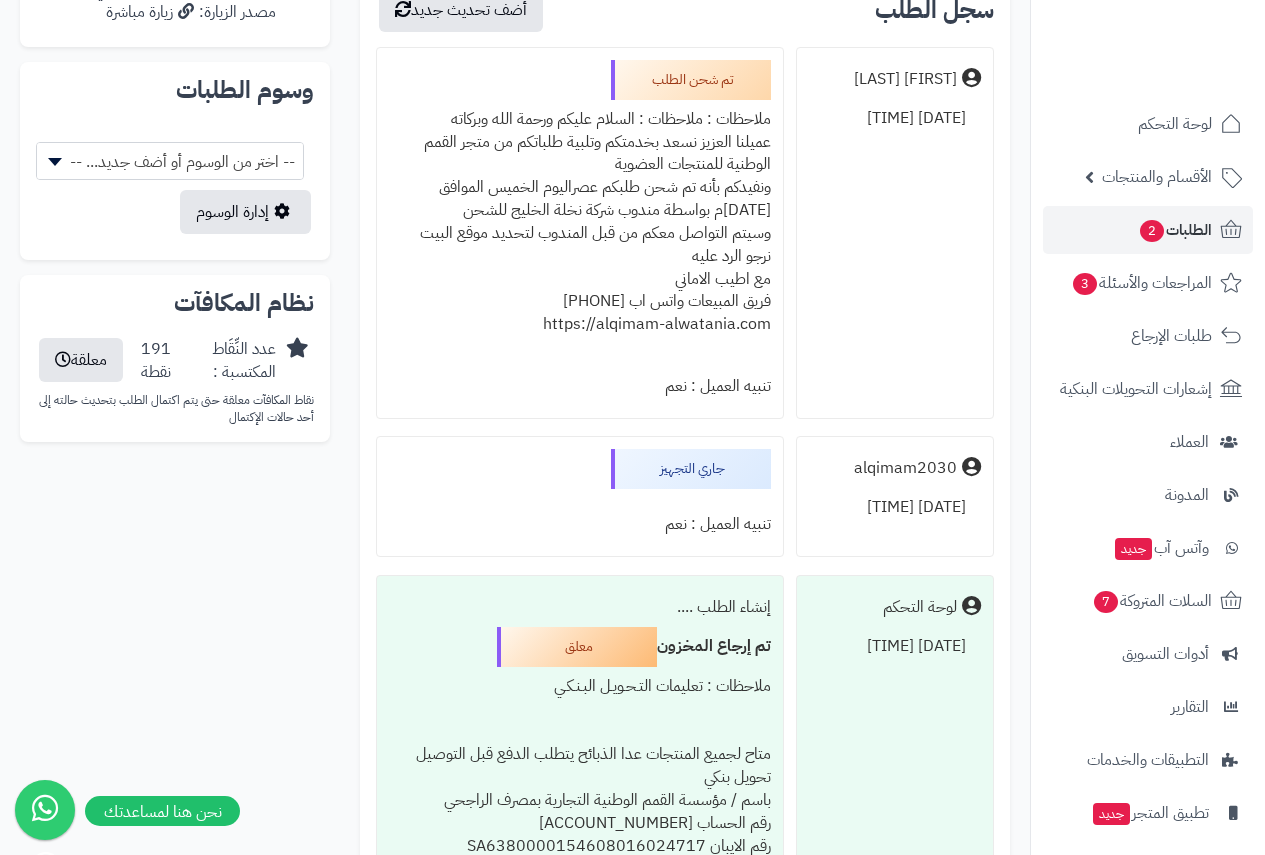 scroll, scrollTop: 1000, scrollLeft: 0, axis: vertical 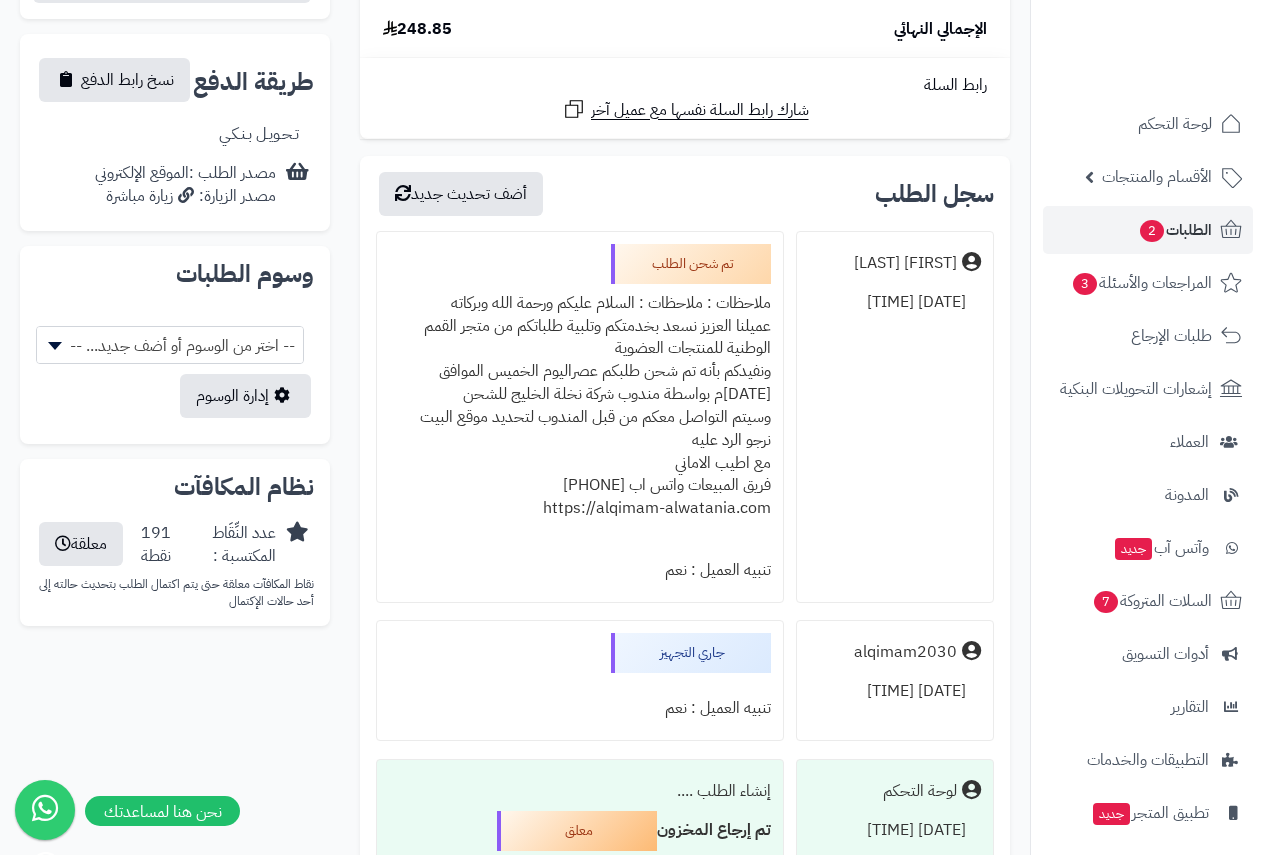 click on "ملاحظات : السلام عليكم ورحمة الله وبركاته
عميلنا العزيز نسعد بخدمتكم وتلبية طلباتكم من متجر القمم الوطنية للمنتجات العضوية
ونفيدكم بأنه تم شحن طلبكم عصراليوم الخميس الموافق [DATE]م بواسطة مندوب شركة نخلة الخليج للشحن
وسيتم التواصل معكم من قبل المندوب لتحديد موقع البيت
نرجو الرد عليه
مع اطيب الاماني
فريق المبيعات واتس اب [PHONE]
https://alqimam-alwatania.com" at bounding box center (580, 417) 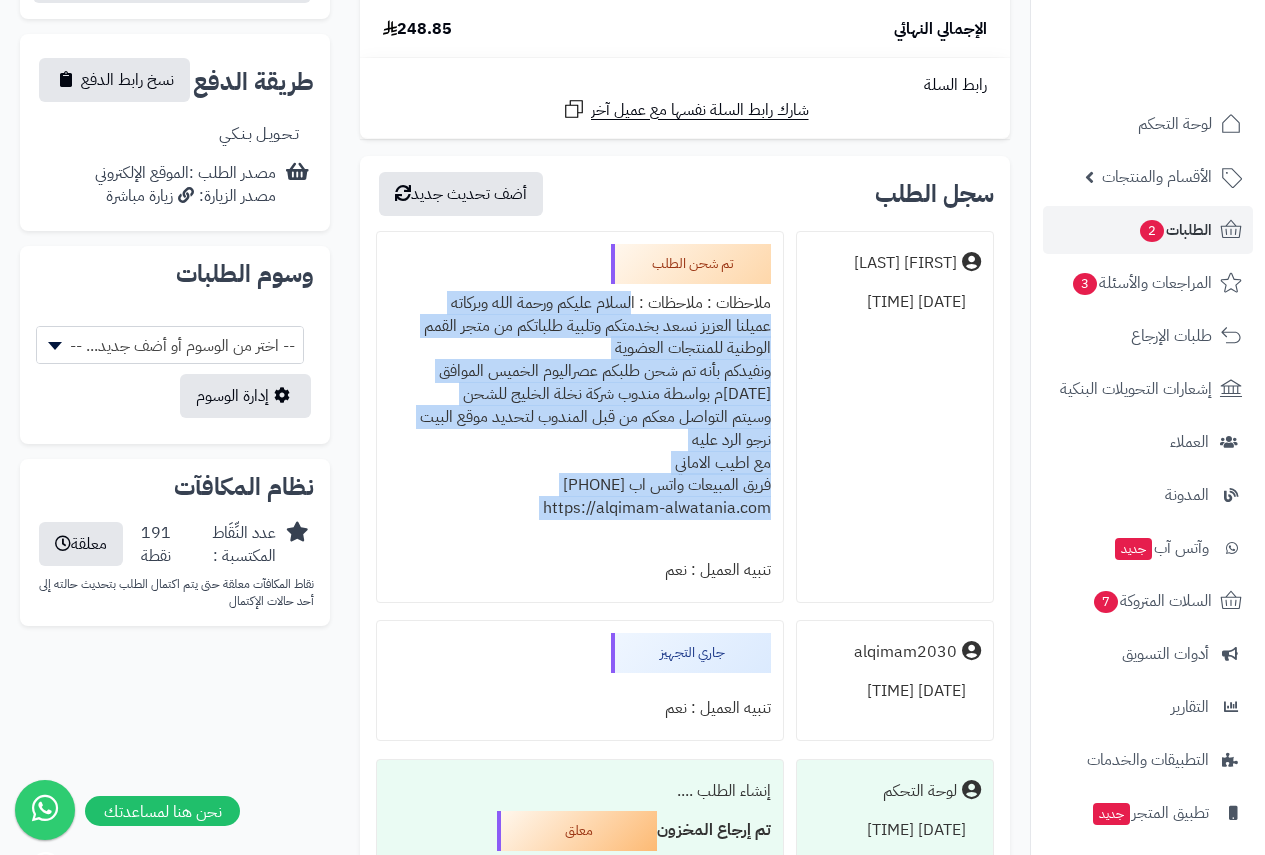 drag, startPoint x: 630, startPoint y: 304, endPoint x: 496, endPoint y: 509, distance: 244.91019 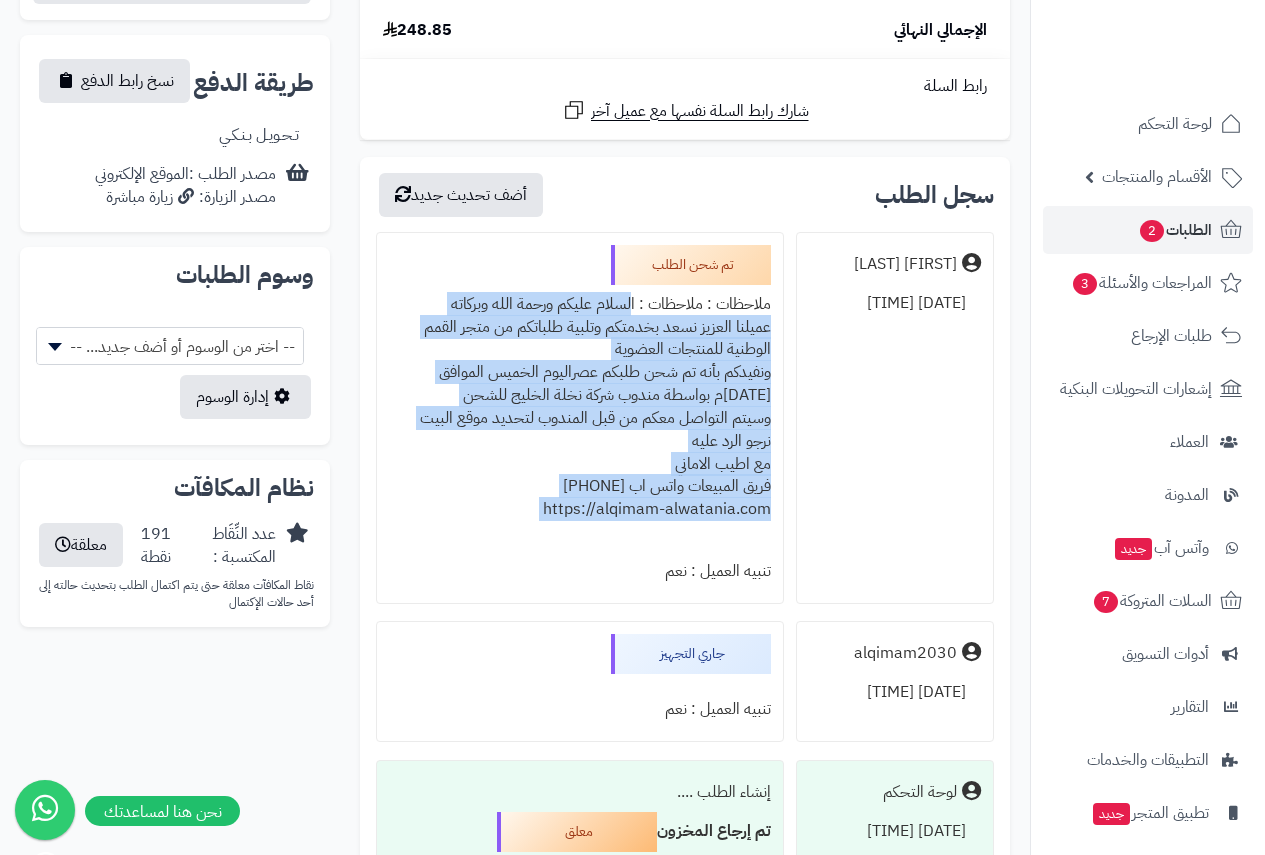 scroll, scrollTop: 600, scrollLeft: 0, axis: vertical 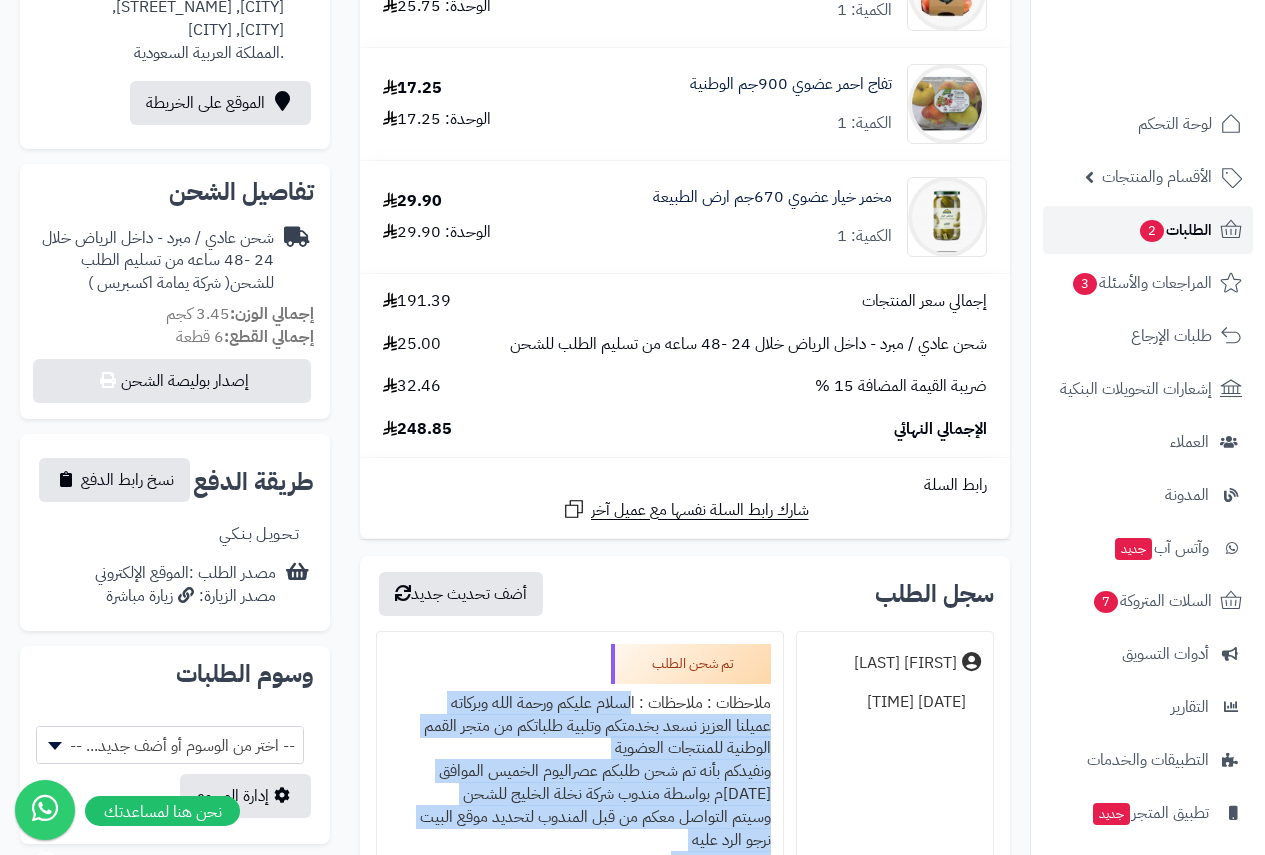 click on "الطلبات  2" at bounding box center [1148, 230] 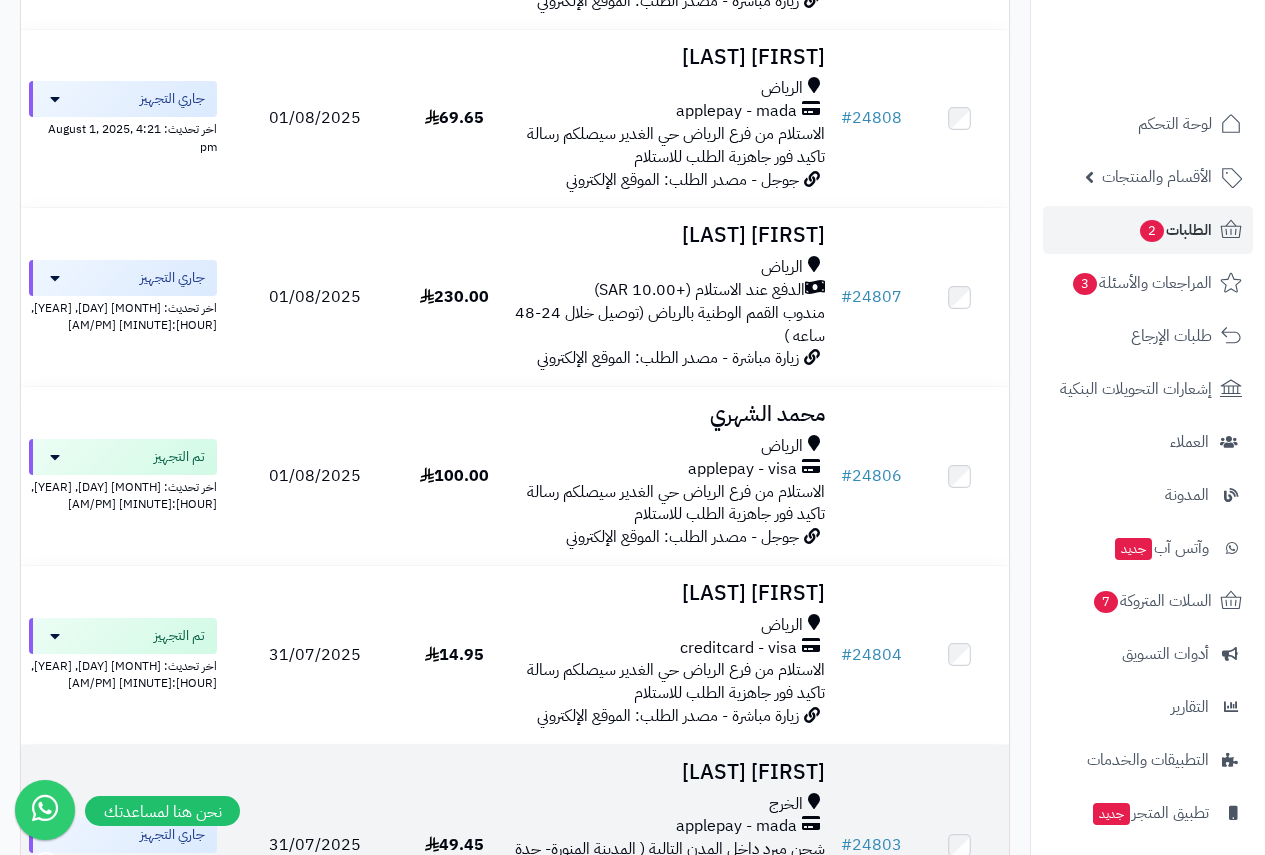 scroll, scrollTop: 400, scrollLeft: 0, axis: vertical 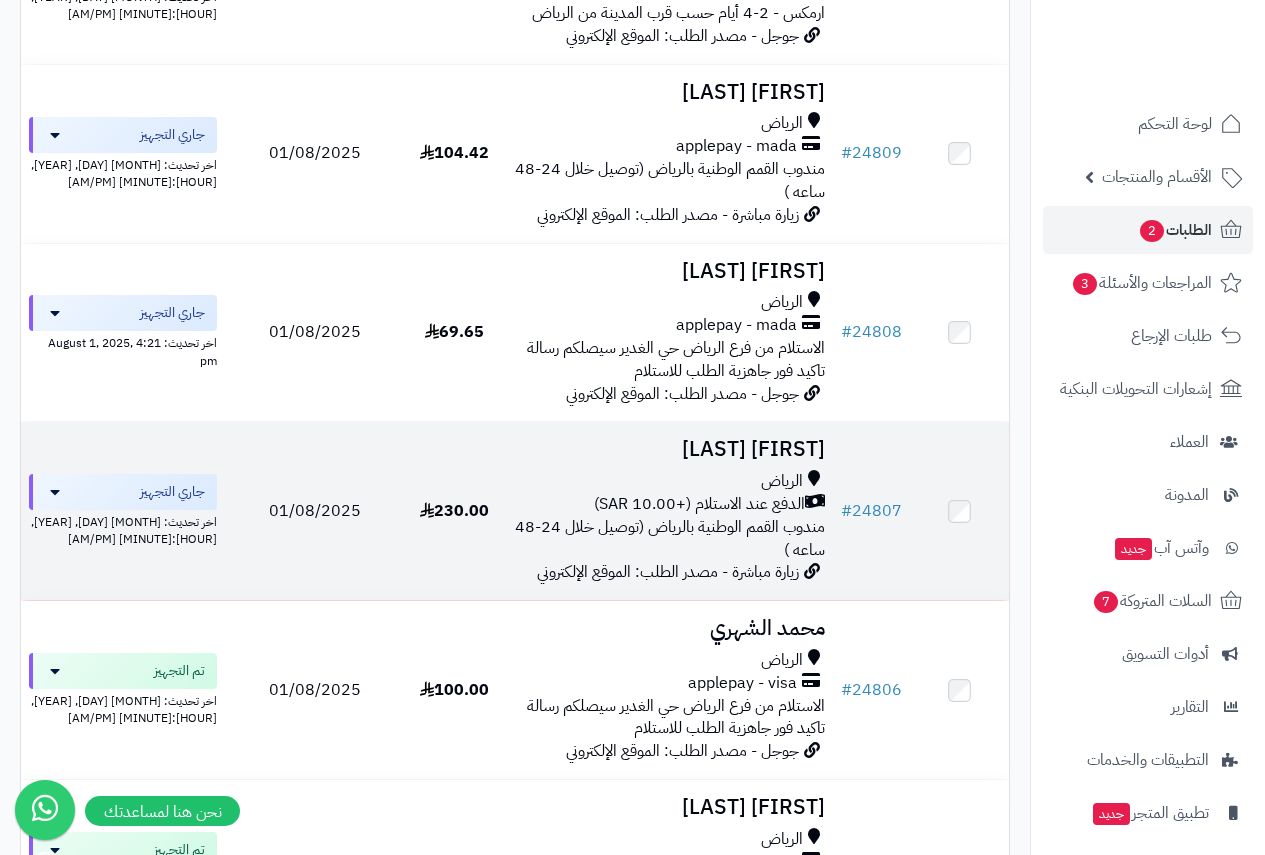 click on "[FIRST] [LAST]" at bounding box center (668, 449) 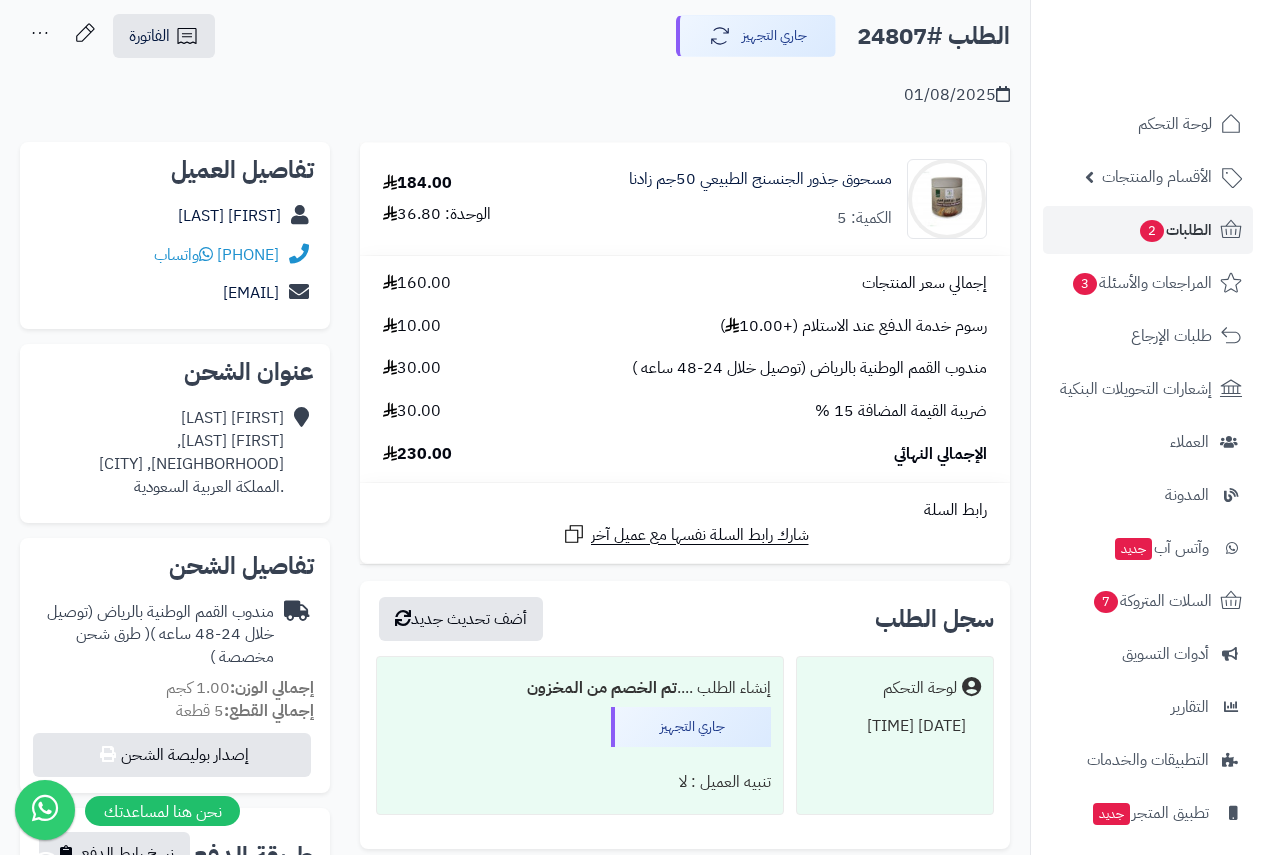 scroll, scrollTop: 0, scrollLeft: 0, axis: both 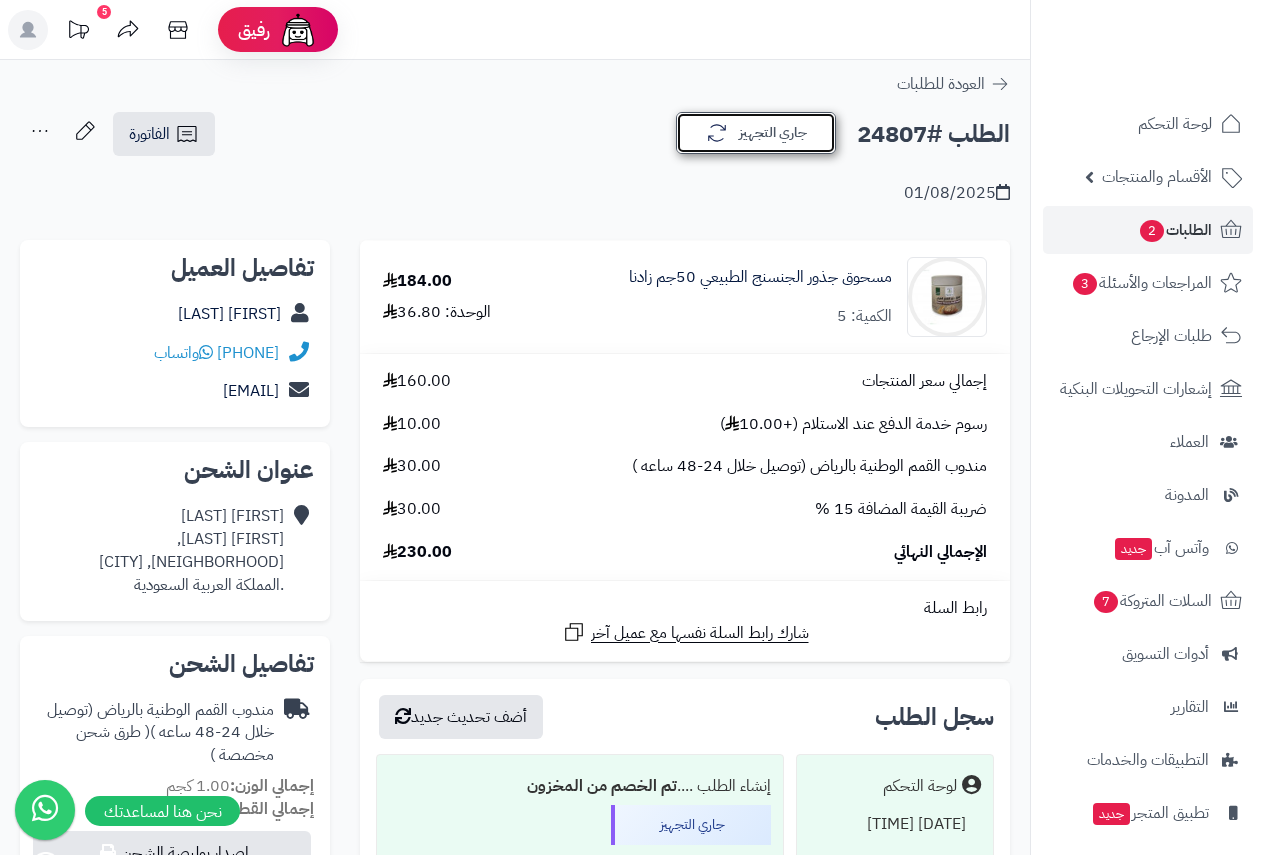 click on "جاري التجهيز" at bounding box center [756, 133] 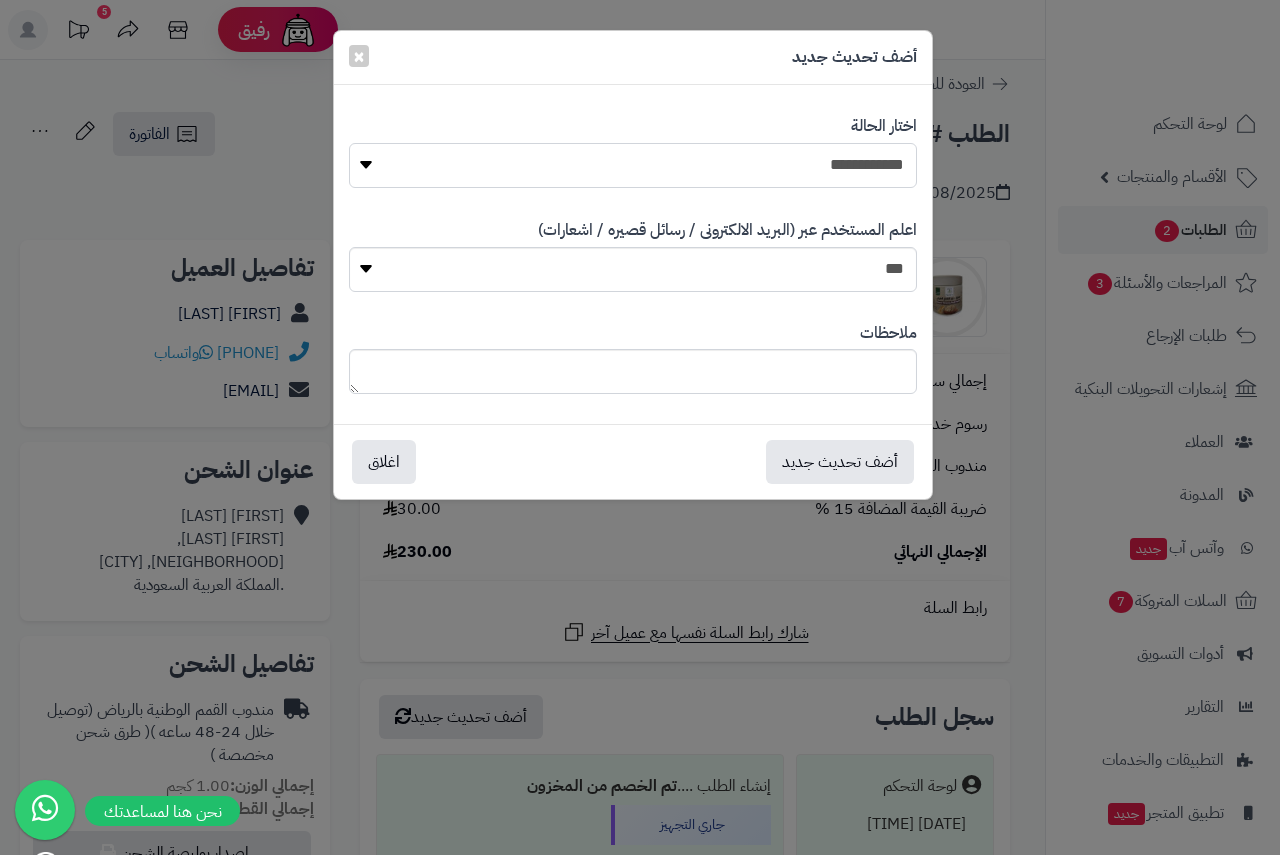 click on "**********" at bounding box center (633, 165) 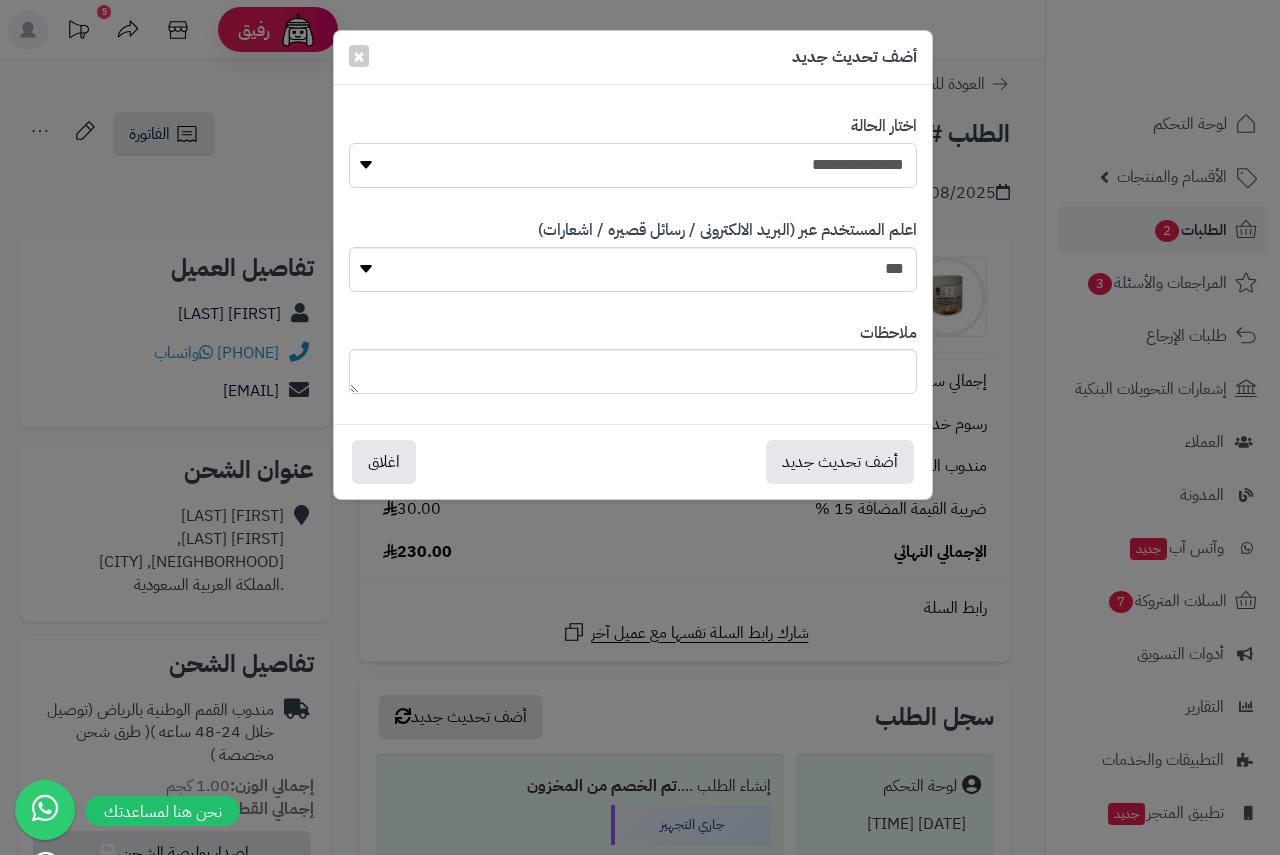 click on "**********" at bounding box center (633, 165) 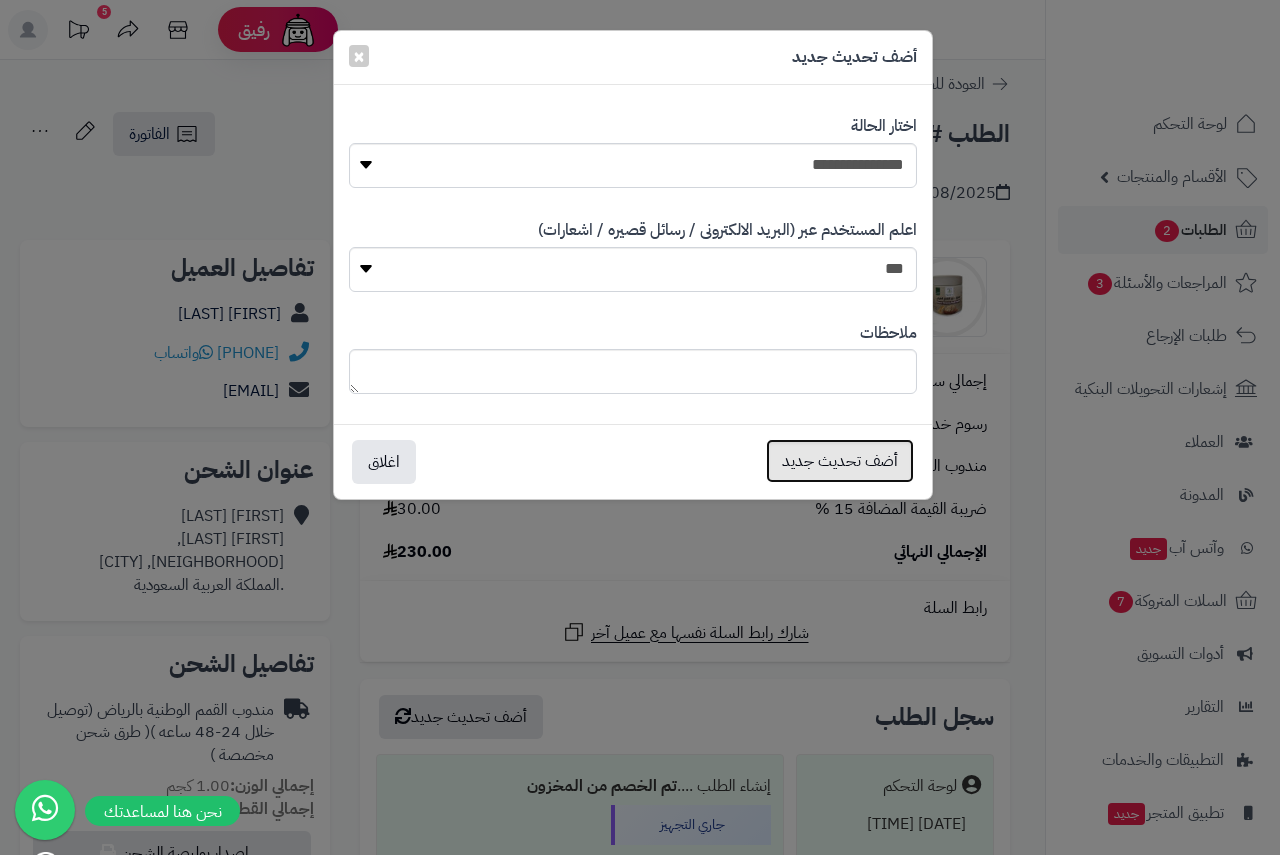 click on "أضف تحديث جديد" at bounding box center (840, 461) 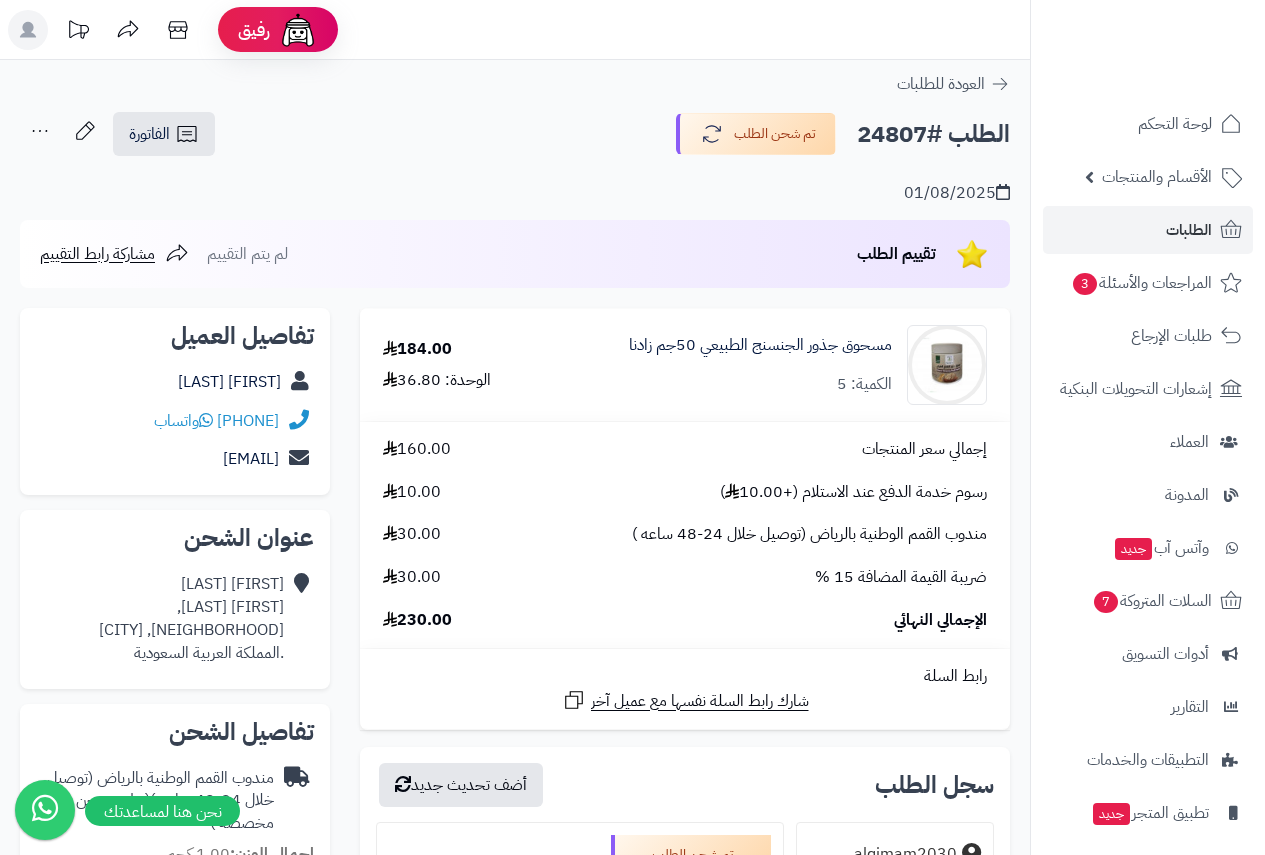 scroll, scrollTop: 0, scrollLeft: 0, axis: both 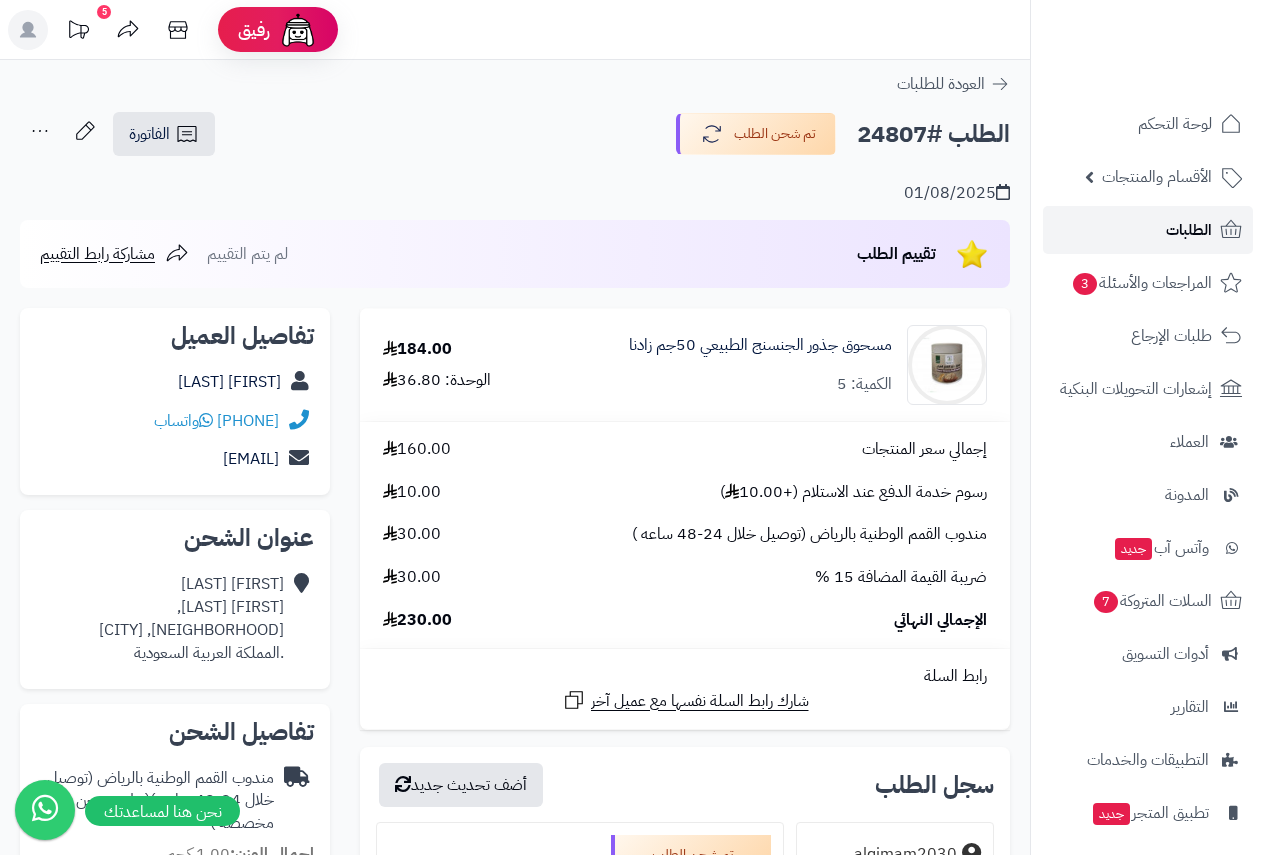 click on "الطلبات" at bounding box center [1148, 230] 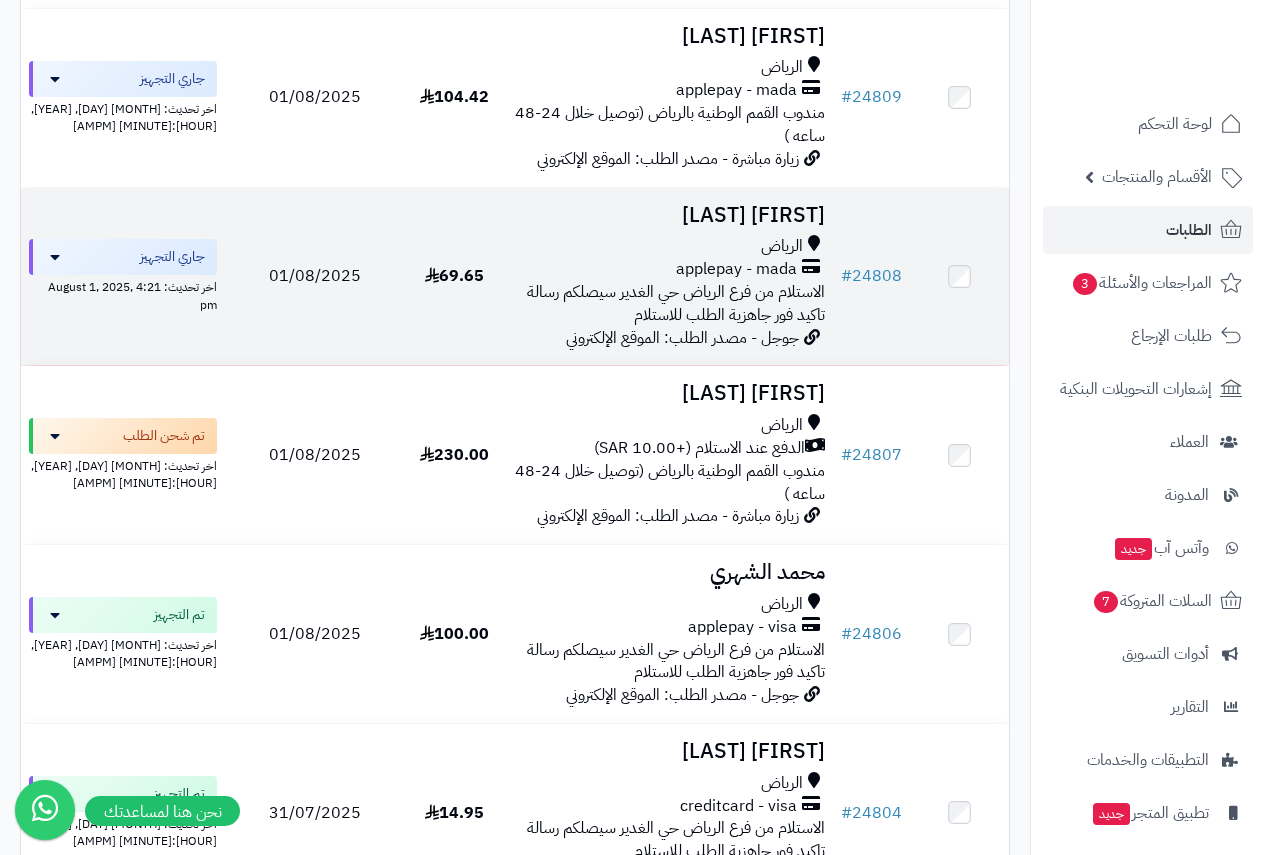 scroll, scrollTop: 600, scrollLeft: 0, axis: vertical 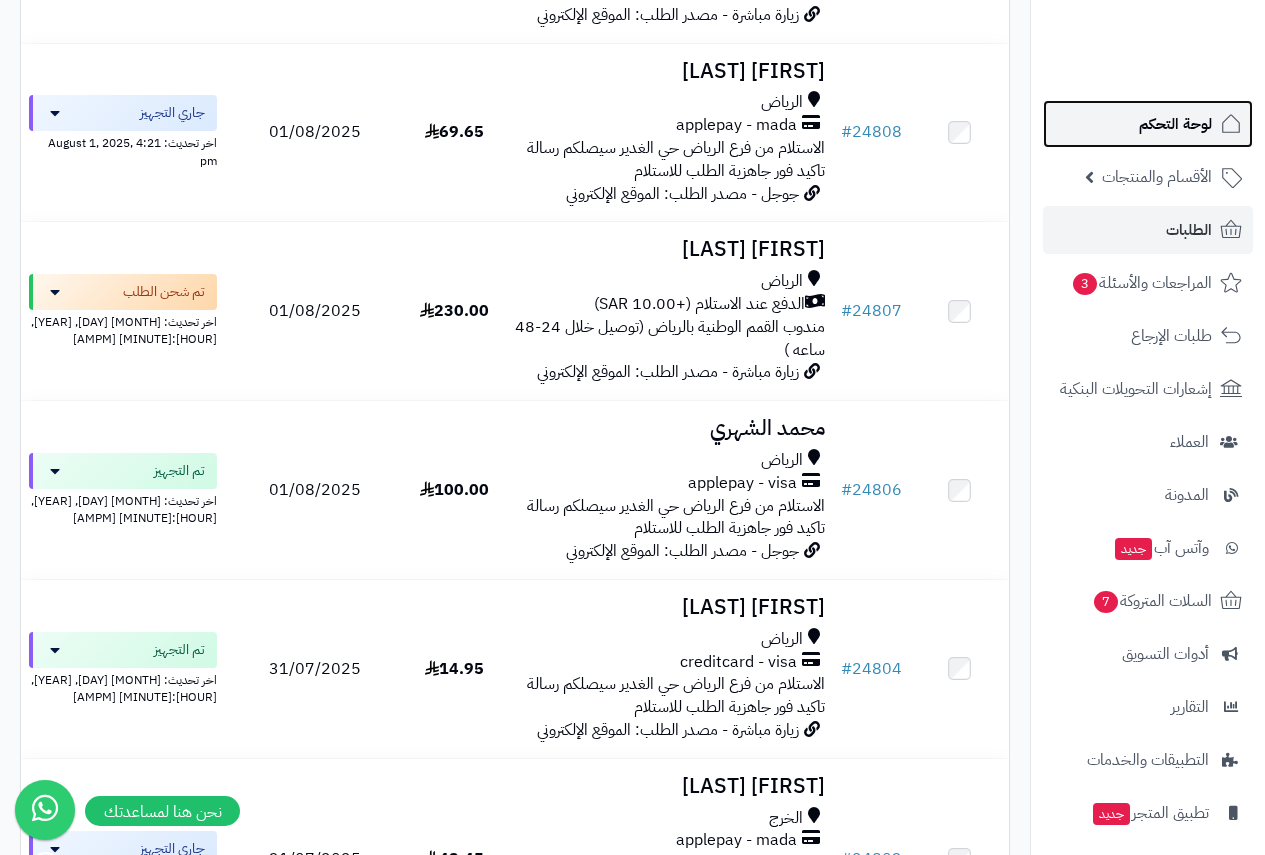 click on "لوحة التحكم" at bounding box center [1175, 124] 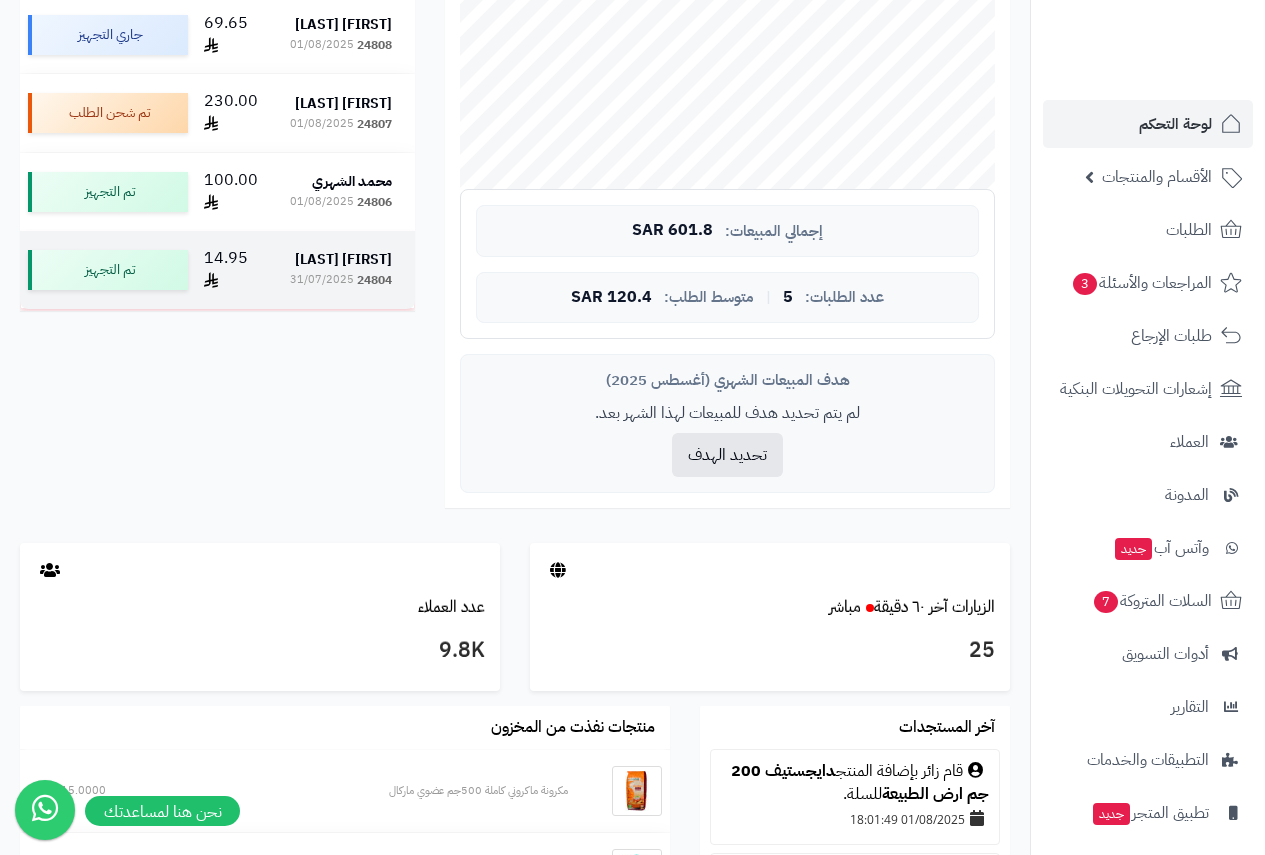 scroll, scrollTop: 700, scrollLeft: 0, axis: vertical 